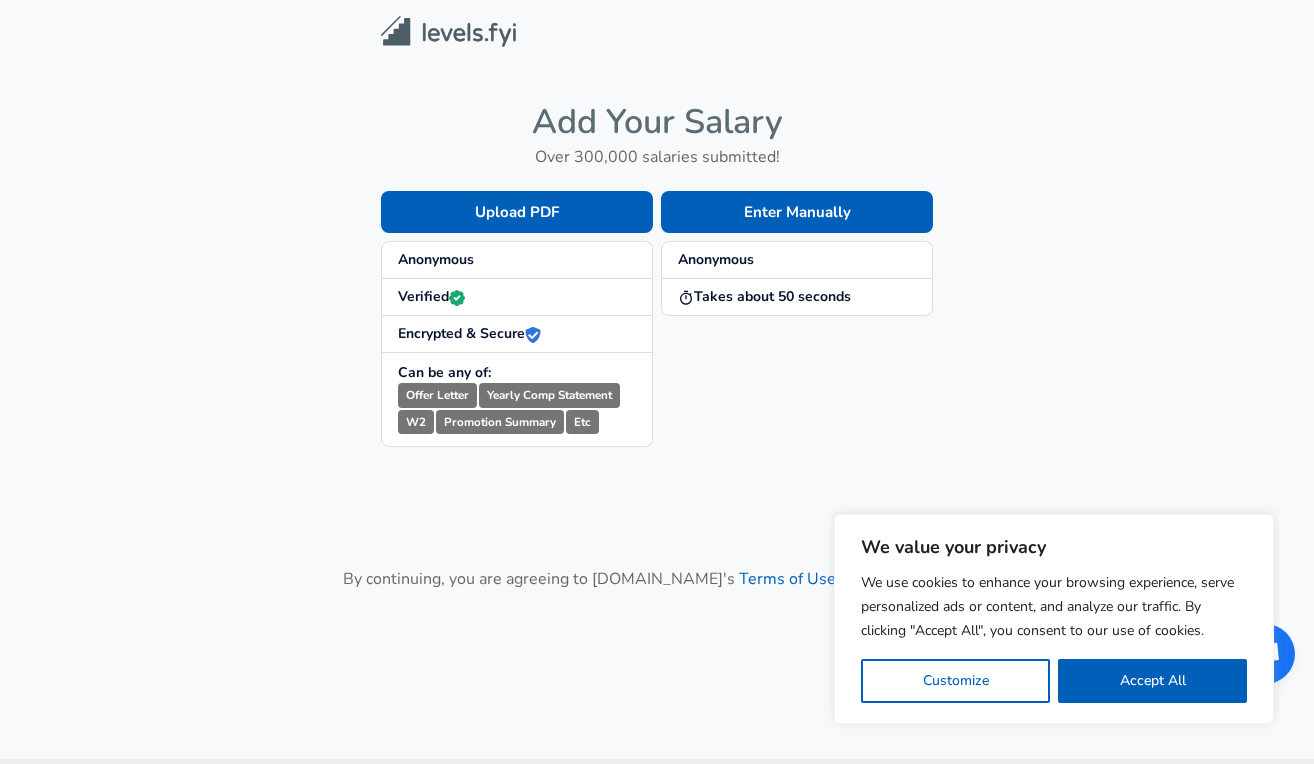 scroll, scrollTop: 0, scrollLeft: 0, axis: both 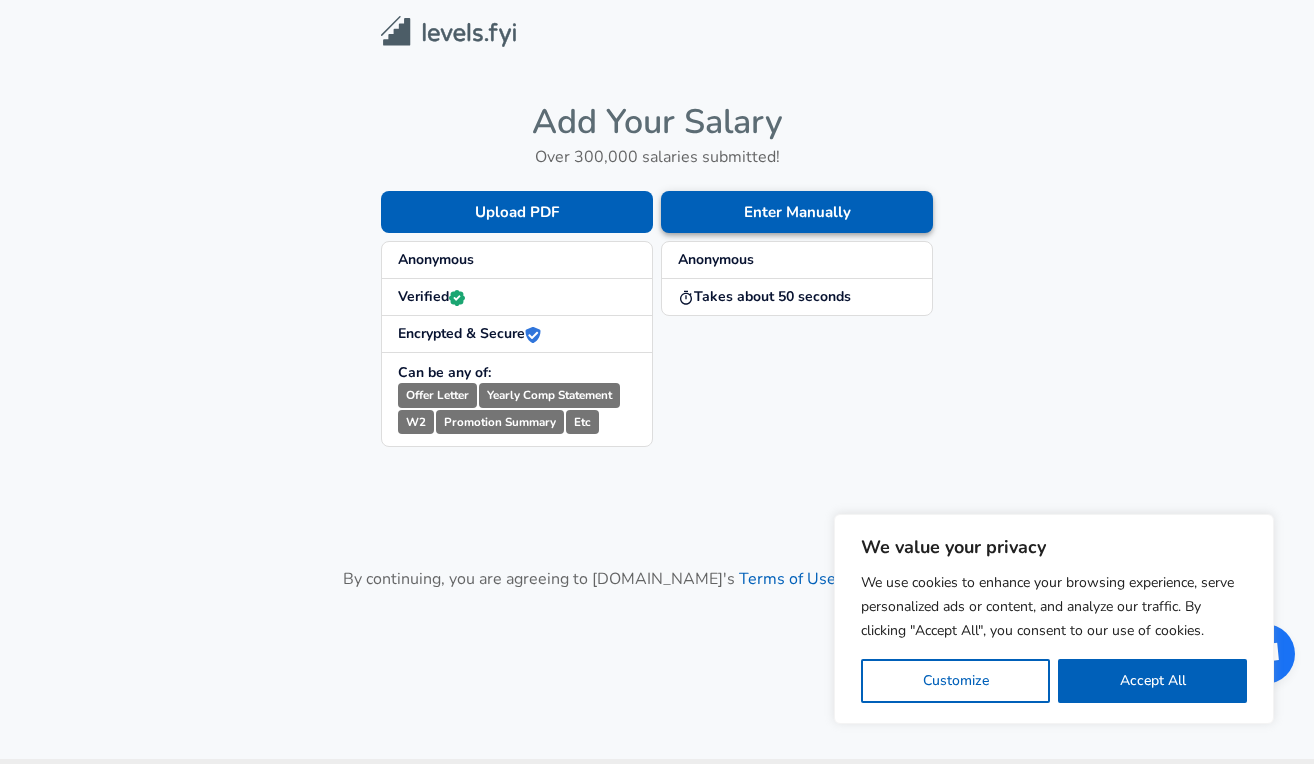 click on "Enter Manually" at bounding box center (797, 212) 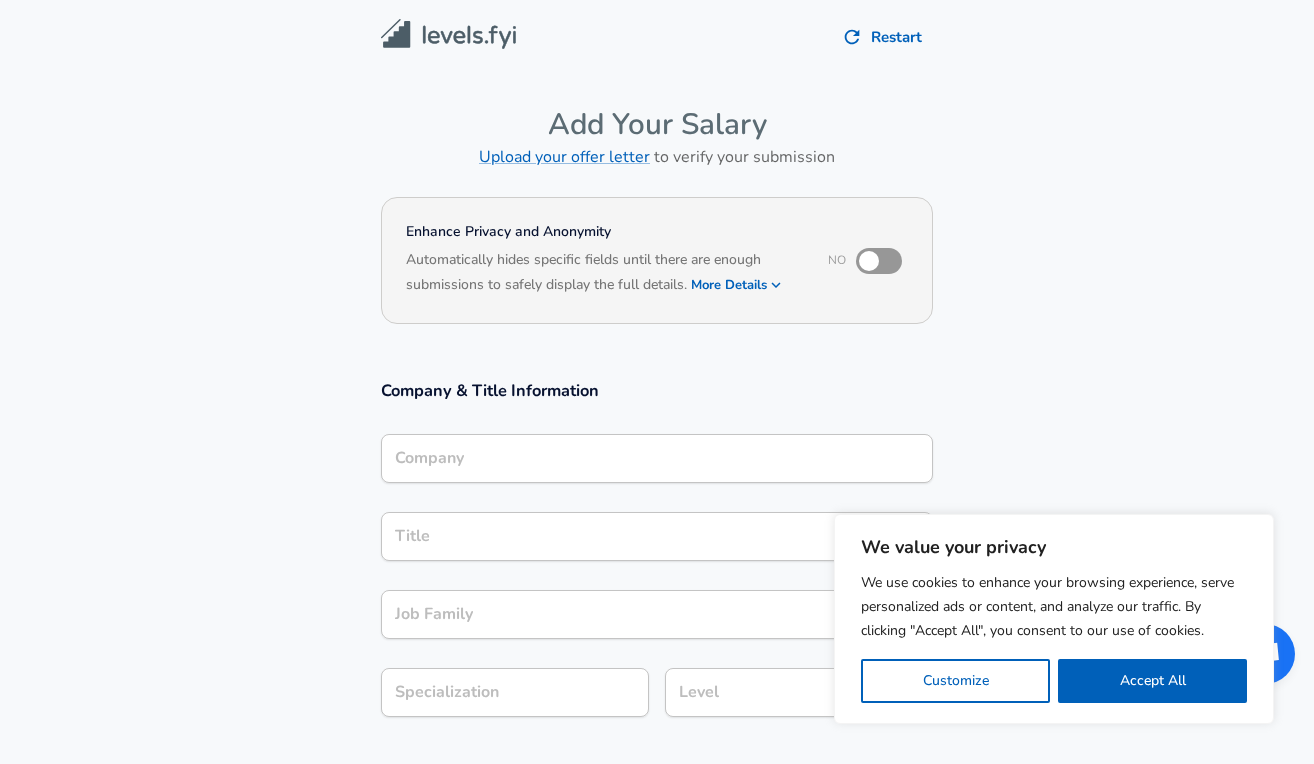click at bounding box center [869, 261] 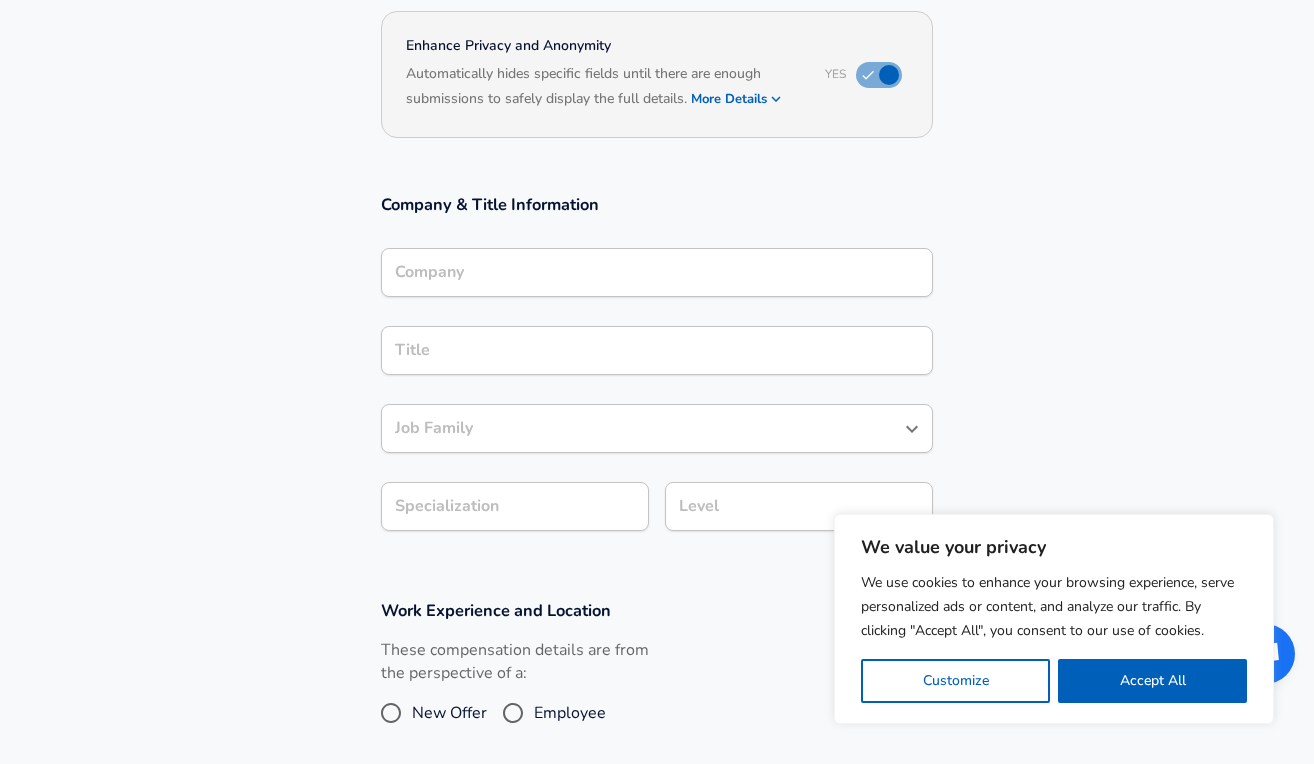 click on "Company Company" at bounding box center (657, 275) 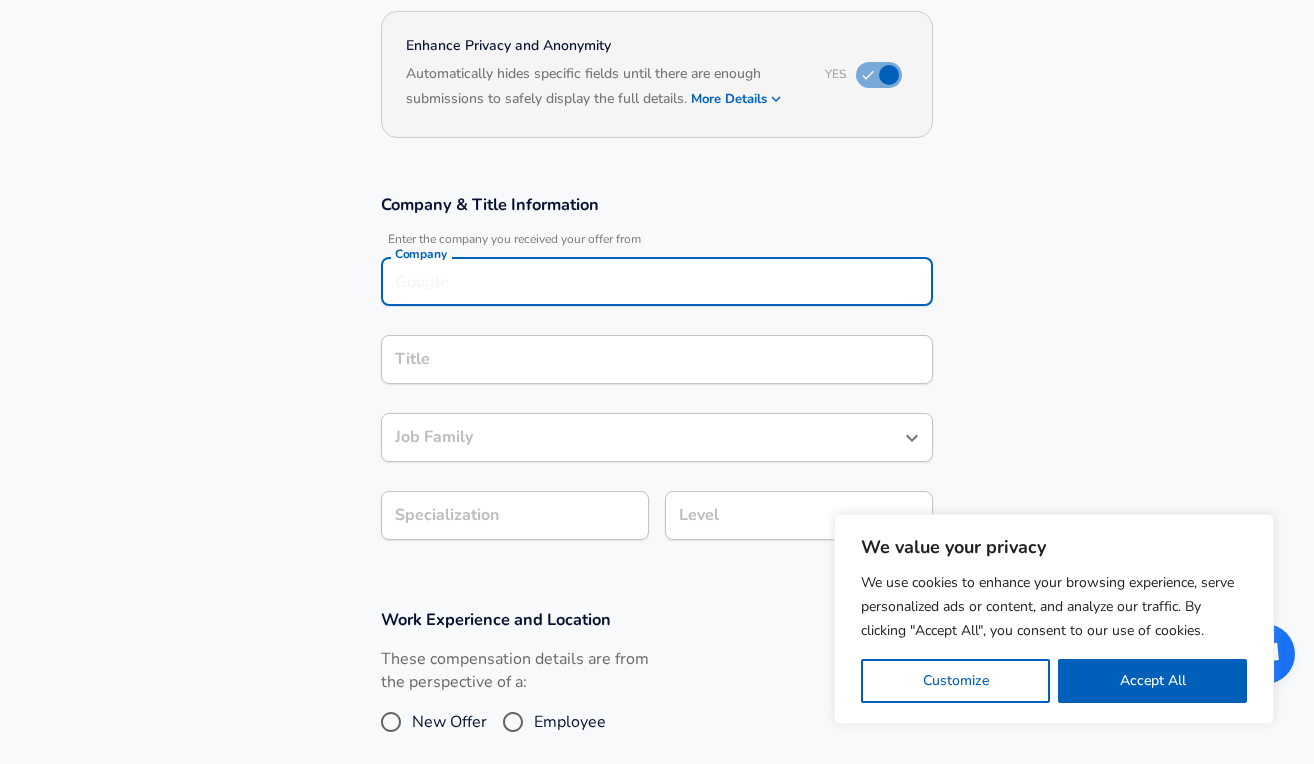scroll, scrollTop: 206, scrollLeft: 0, axis: vertical 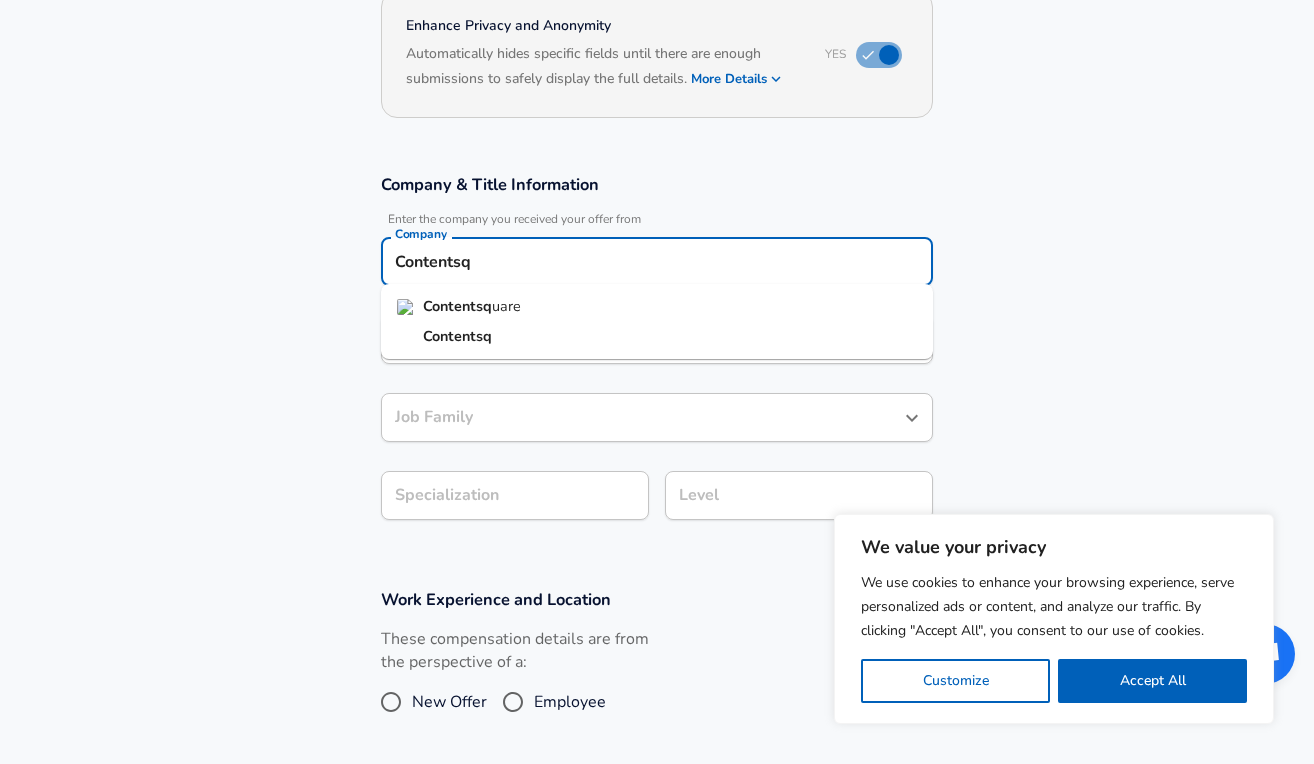 click on "uare" at bounding box center [506, 306] 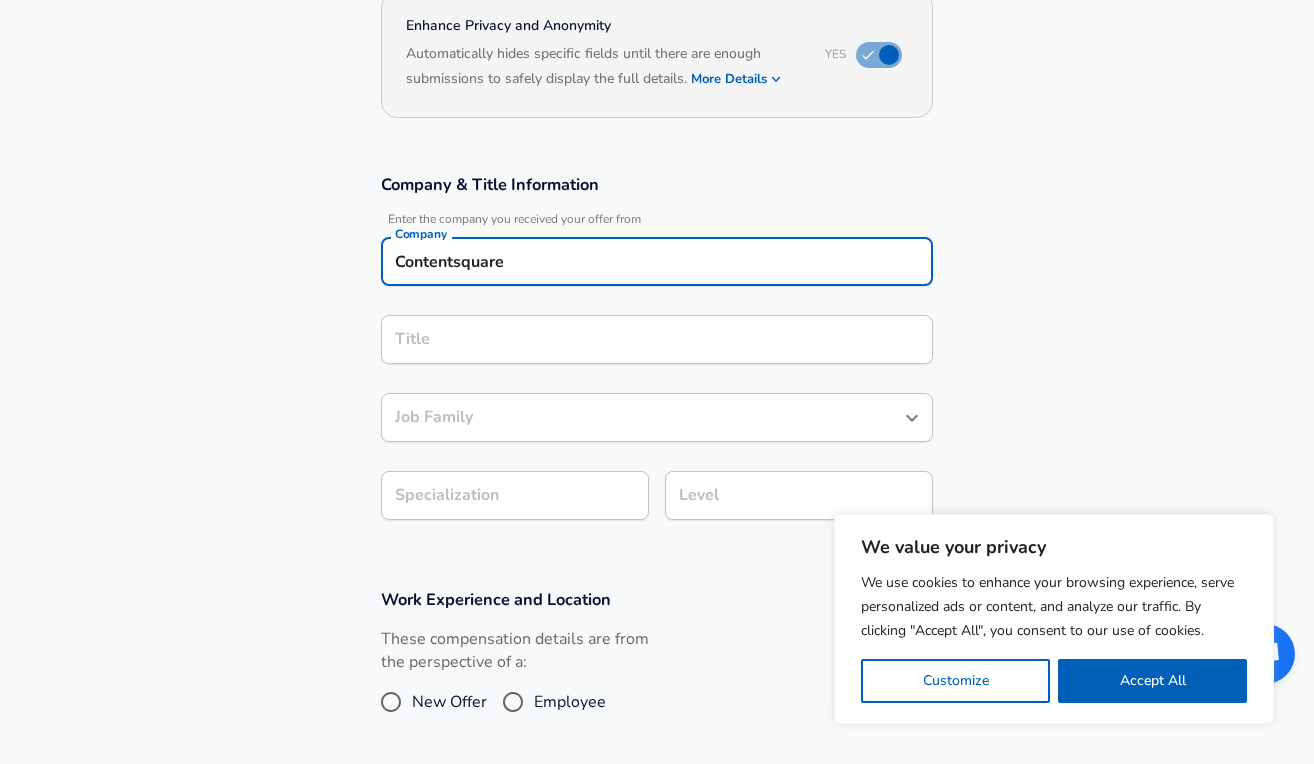 scroll, scrollTop: 246, scrollLeft: 0, axis: vertical 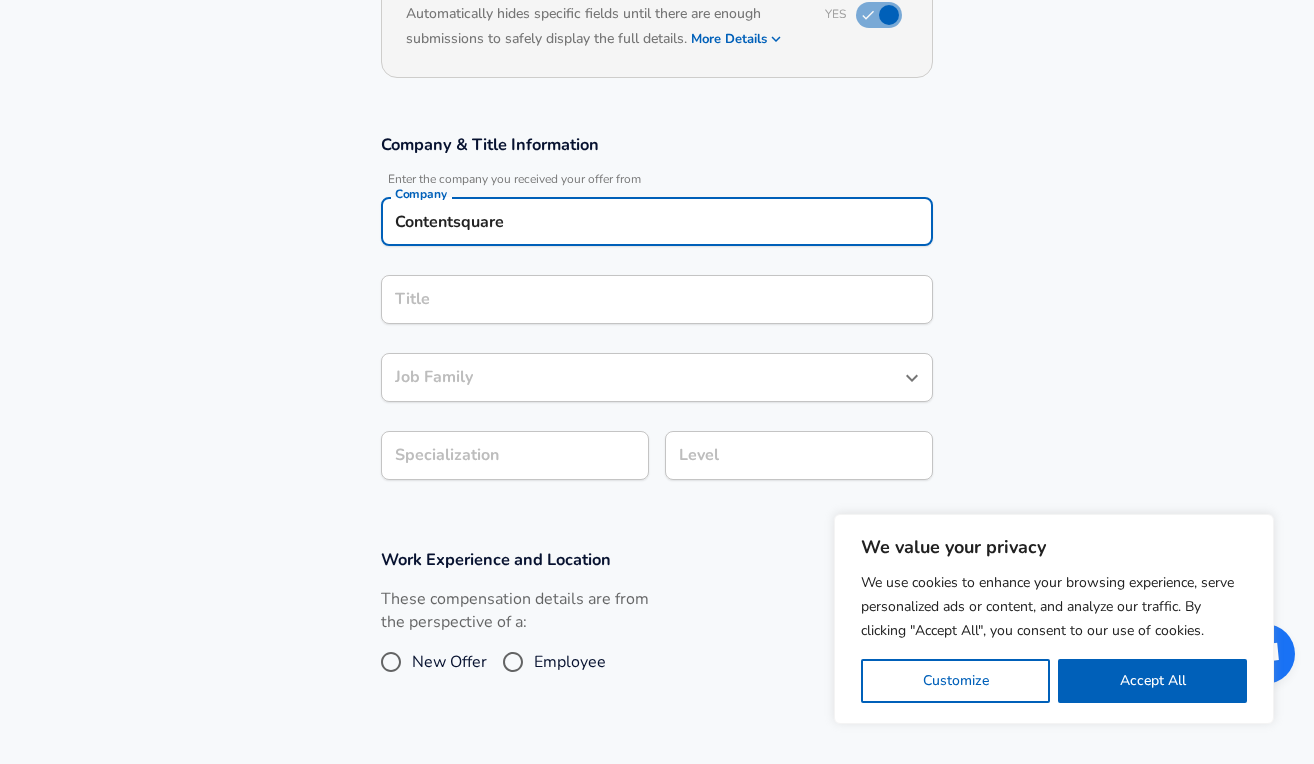 click on "Title" at bounding box center (657, 299) 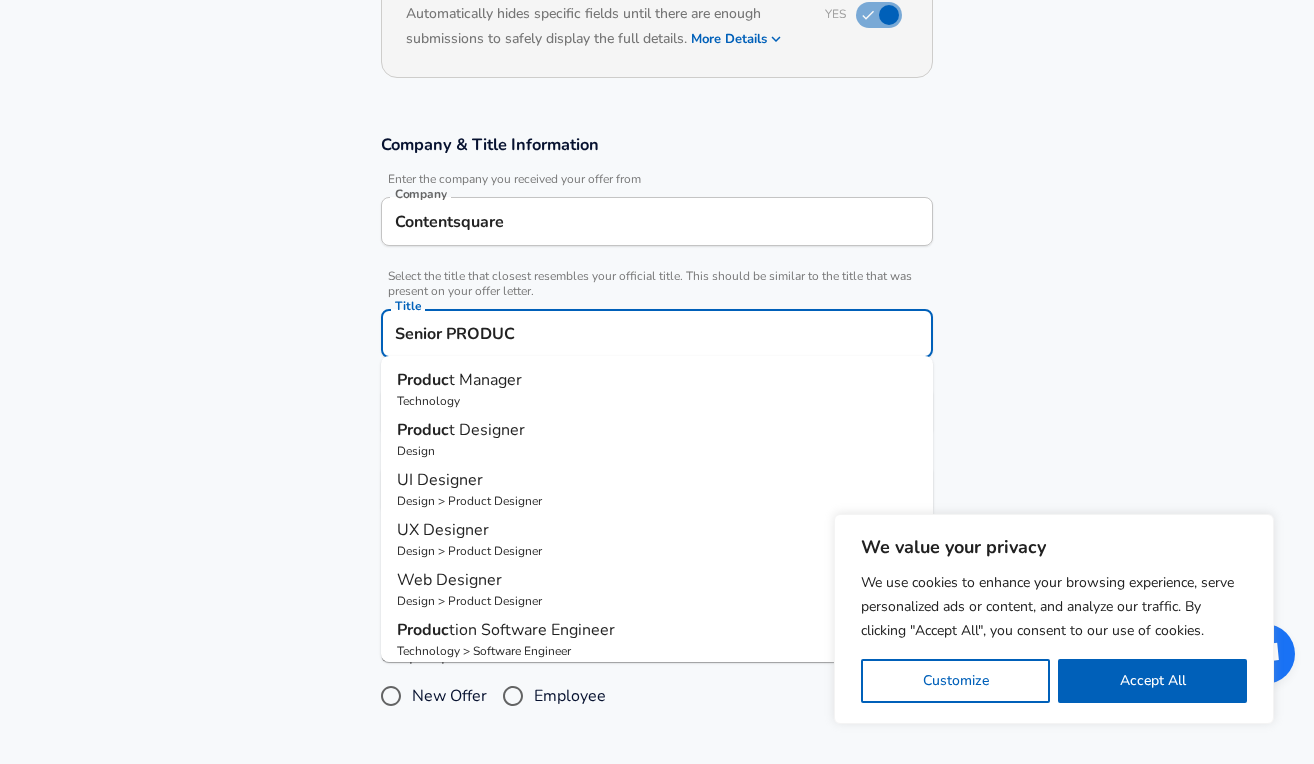 click on "t Manager" at bounding box center [485, 380] 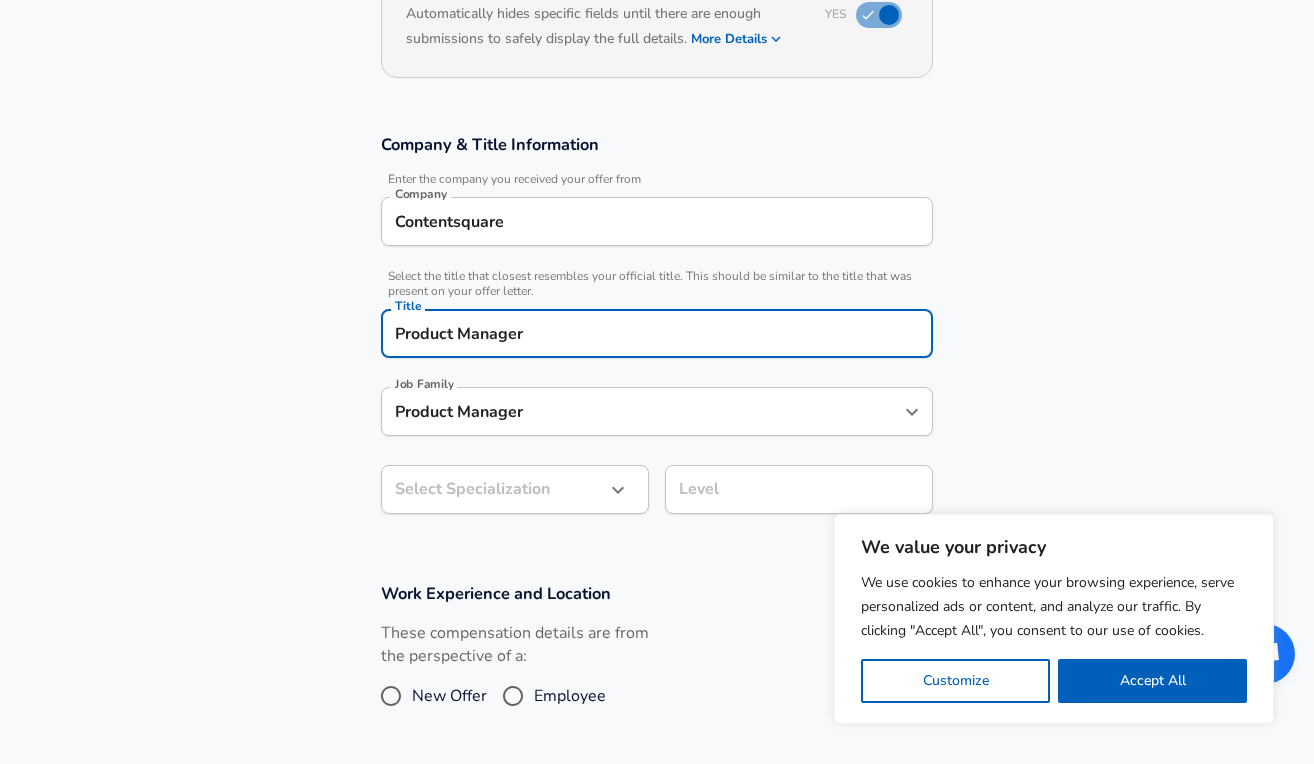 click on "We value your privacy We use cookies to enhance your browsing experience, serve personalized ads or content, and analyze our traffic. By clicking "Accept All", you consent to our use of cookies. Customize    Accept All   Customize Consent Preferences   We use cookies to help you navigate efficiently and perform certain functions. You will find detailed information about all cookies under each consent category below. The cookies that are categorized as "Necessary" are stored on your browser as they are essential for enabling the basic functionalities of the site. ...  Show more Necessary Always Active Necessary cookies are required to enable the basic features of this site, such as providing secure log-in or adjusting your consent preferences. These cookies do not store any personally identifiable data. Cookie _GRECAPTCHA Duration 5 months 27 days Description Google Recaptcha service sets this cookie to identify bots to protect the website against malicious spam attacks. Cookie __stripe_mid Duration 1 year MR" at bounding box center (657, 136) 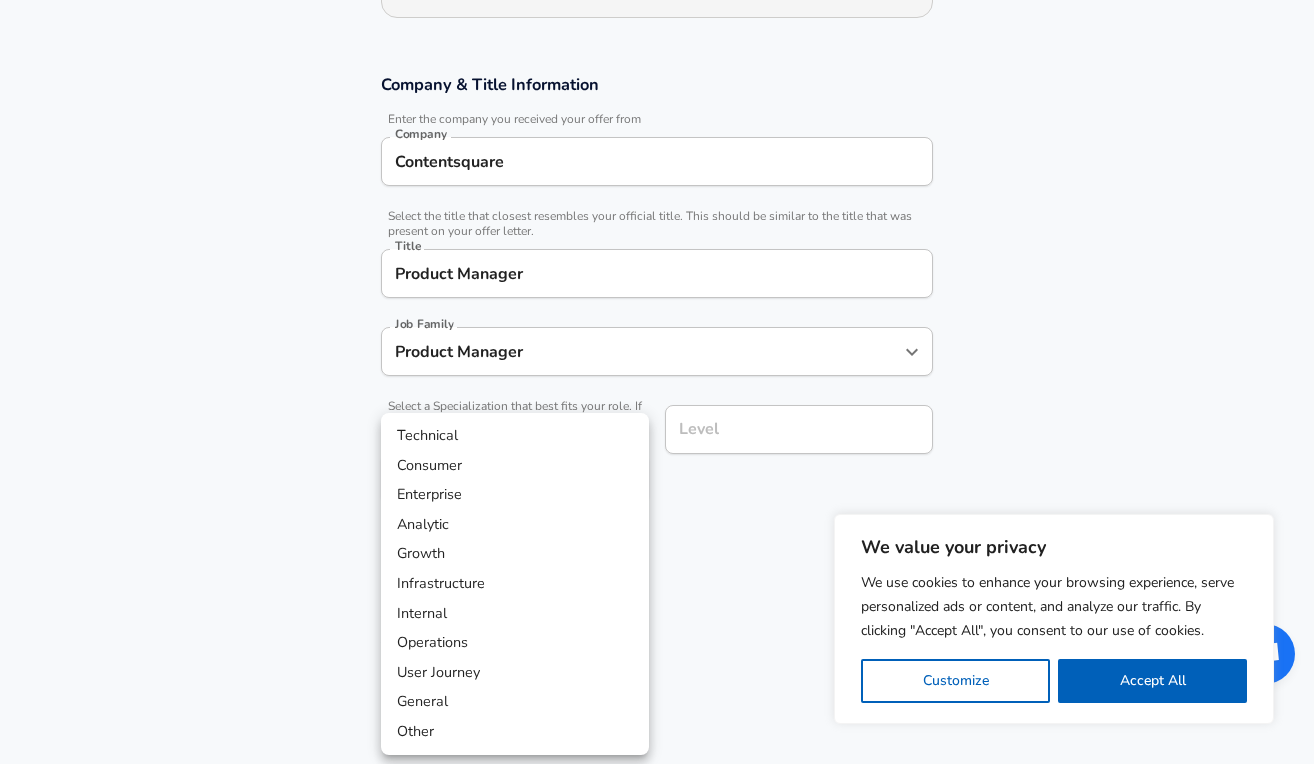 click on "Growth" at bounding box center (515, 554) 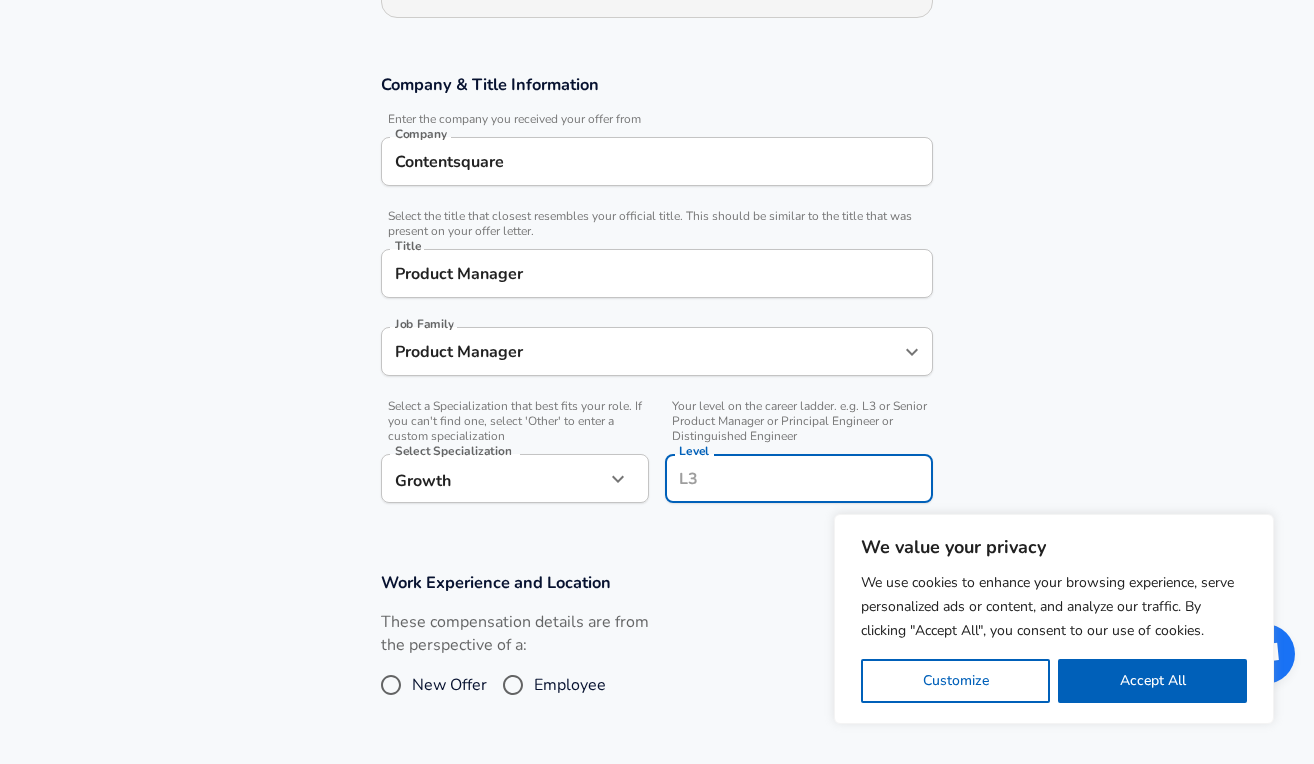 click on "Level" at bounding box center [799, 478] 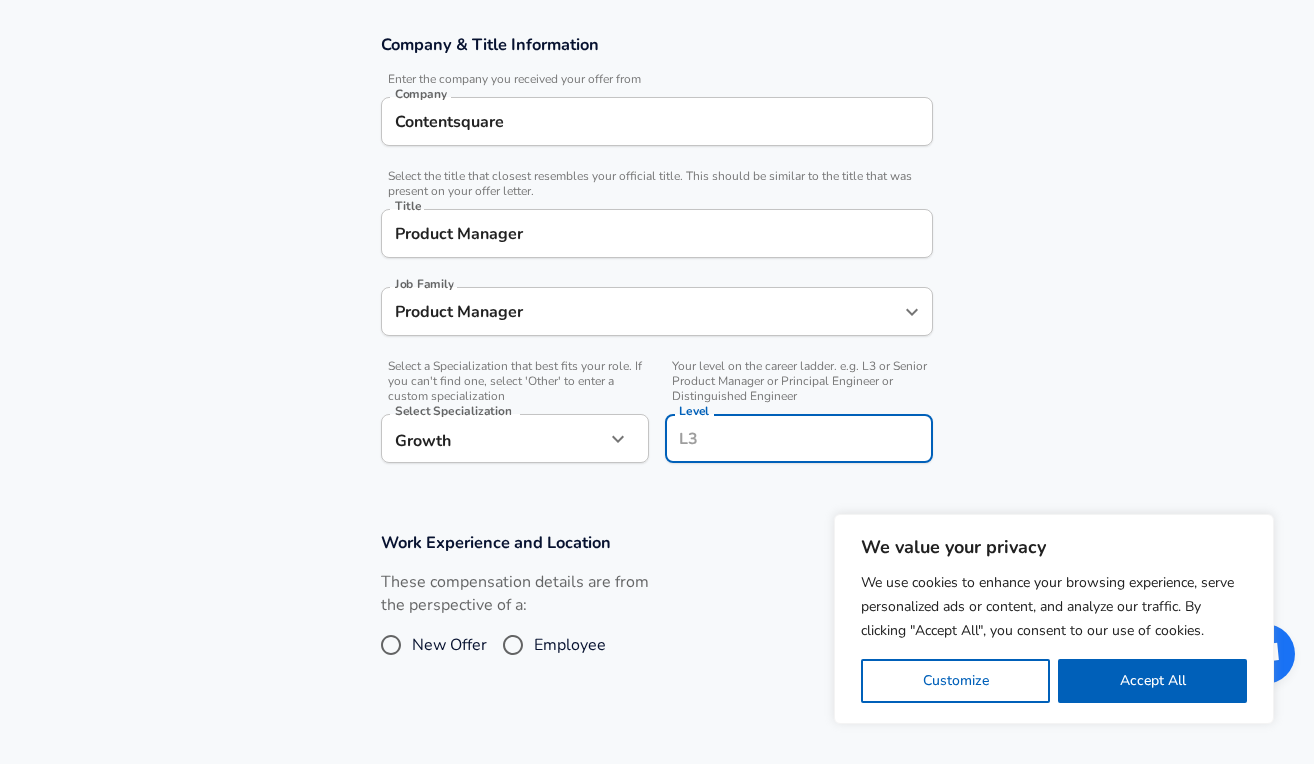 type on "s" 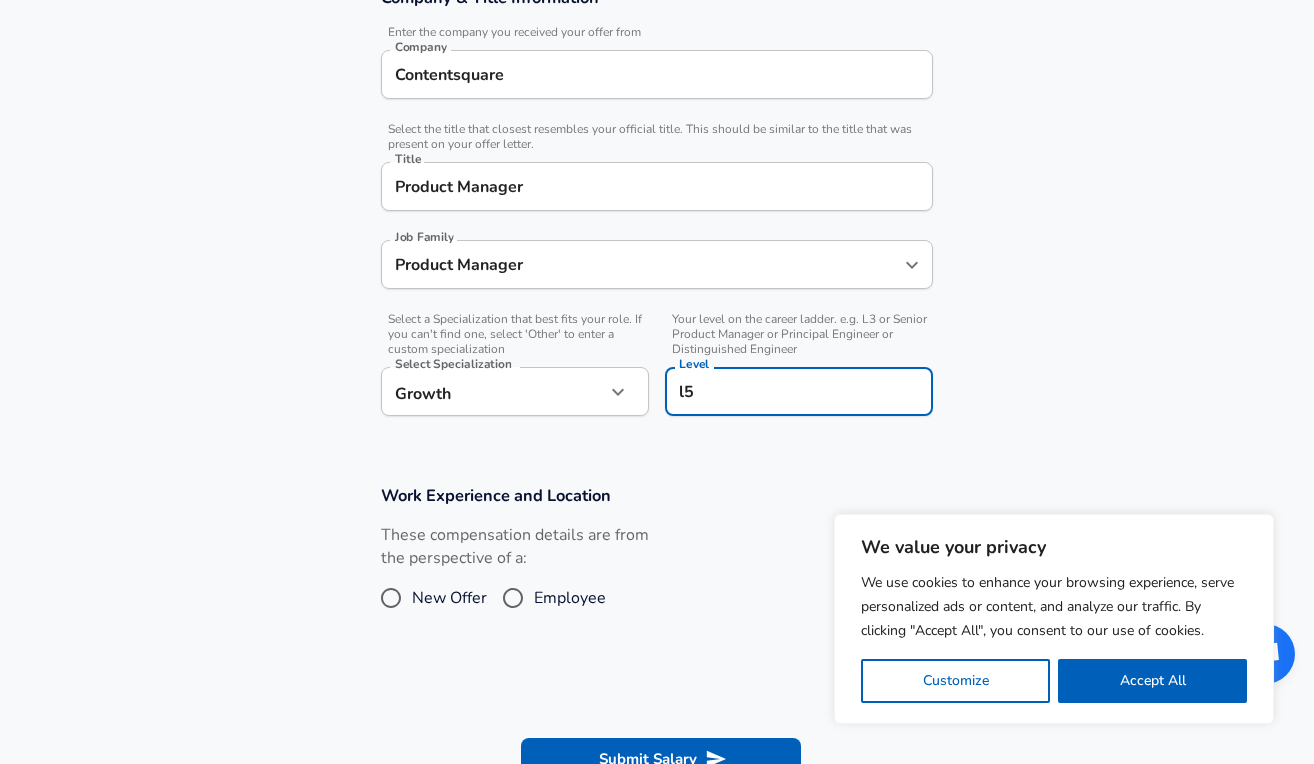 scroll, scrollTop: 456, scrollLeft: 0, axis: vertical 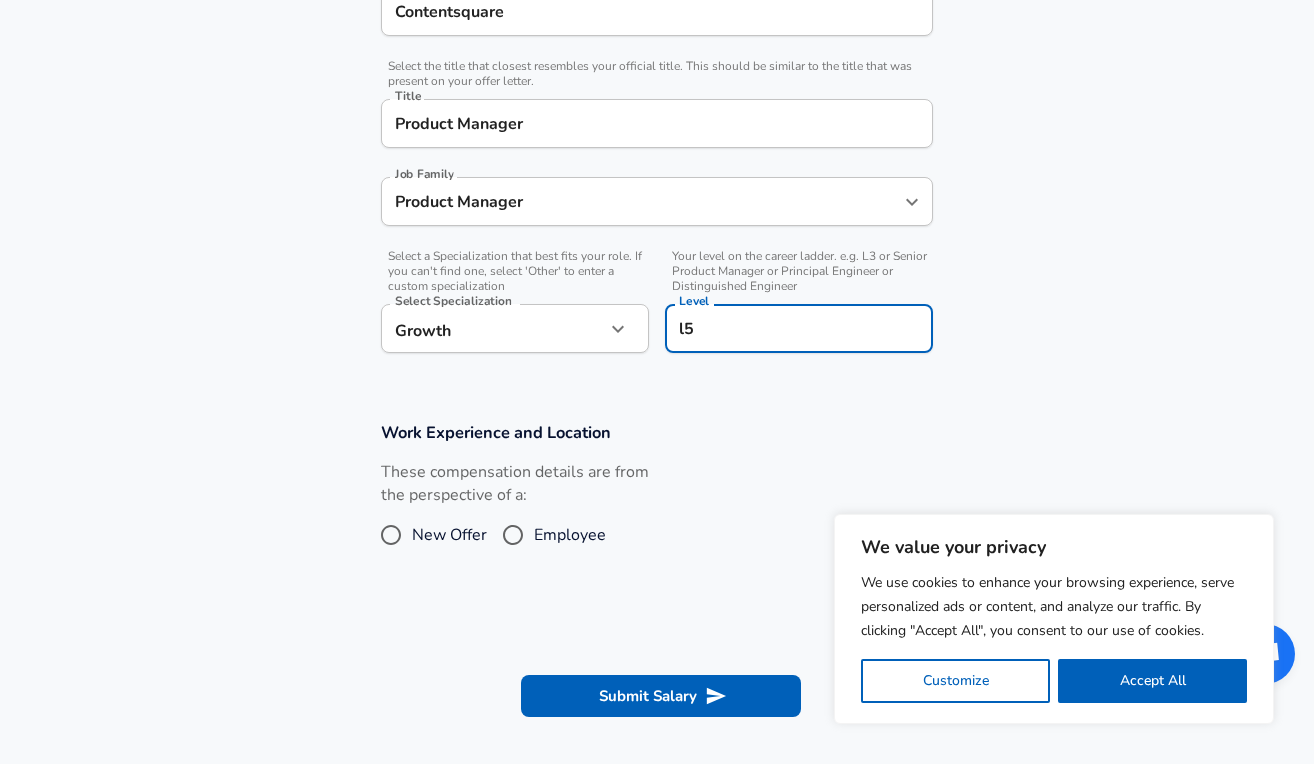 type on "l5" 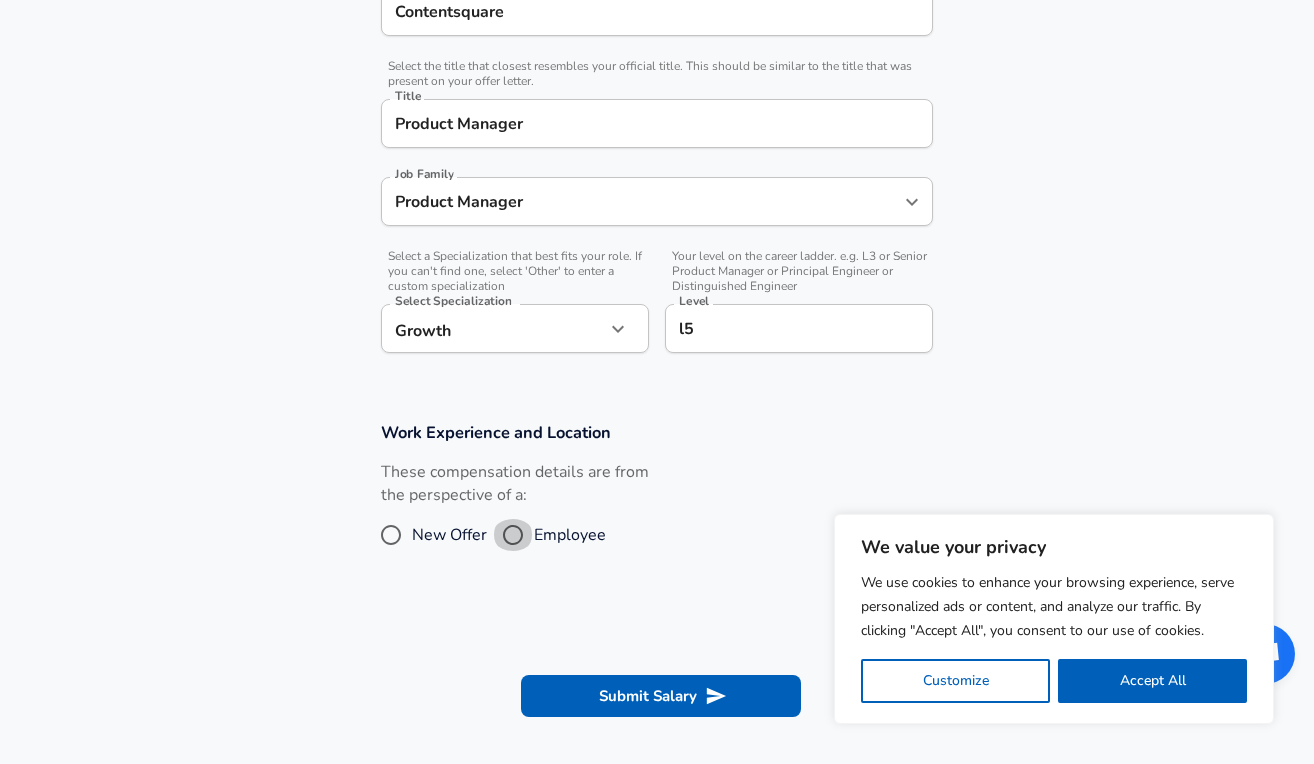 click on "Employee" at bounding box center (513, 535) 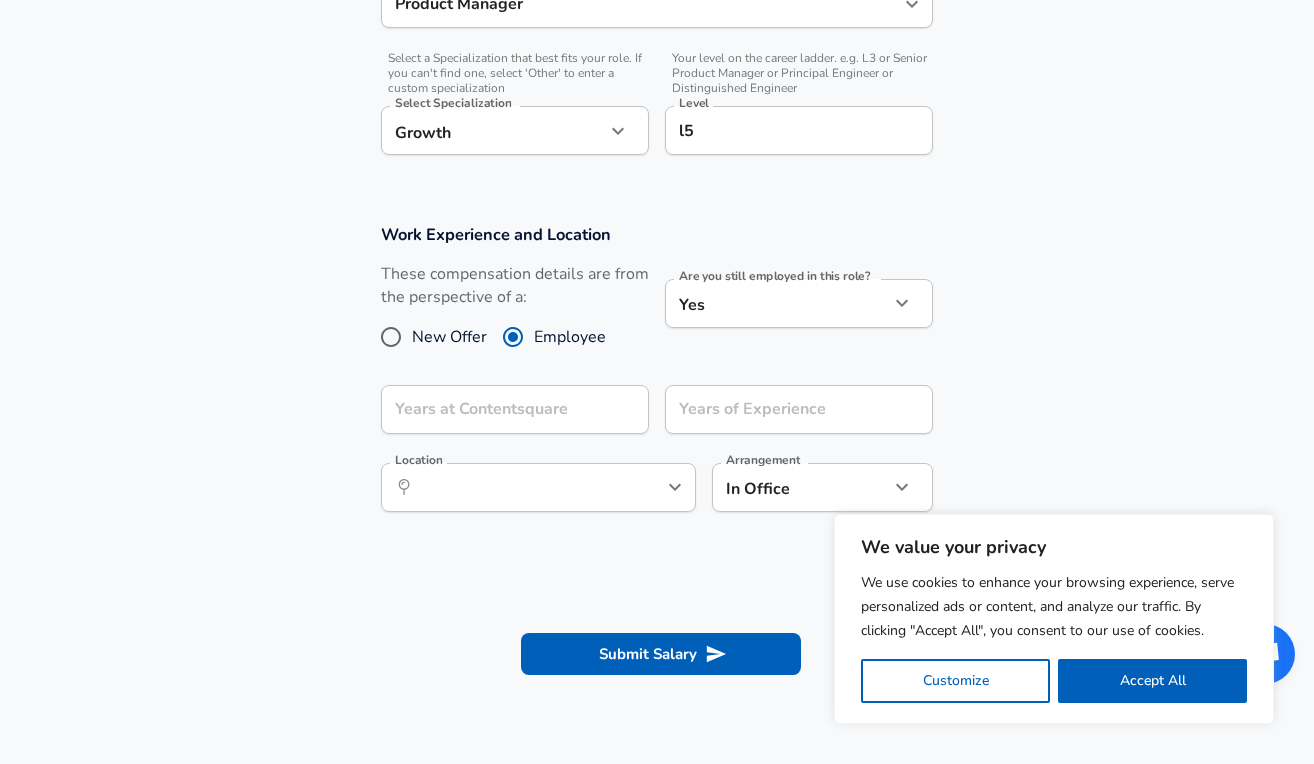 scroll, scrollTop: 650, scrollLeft: 0, axis: vertical 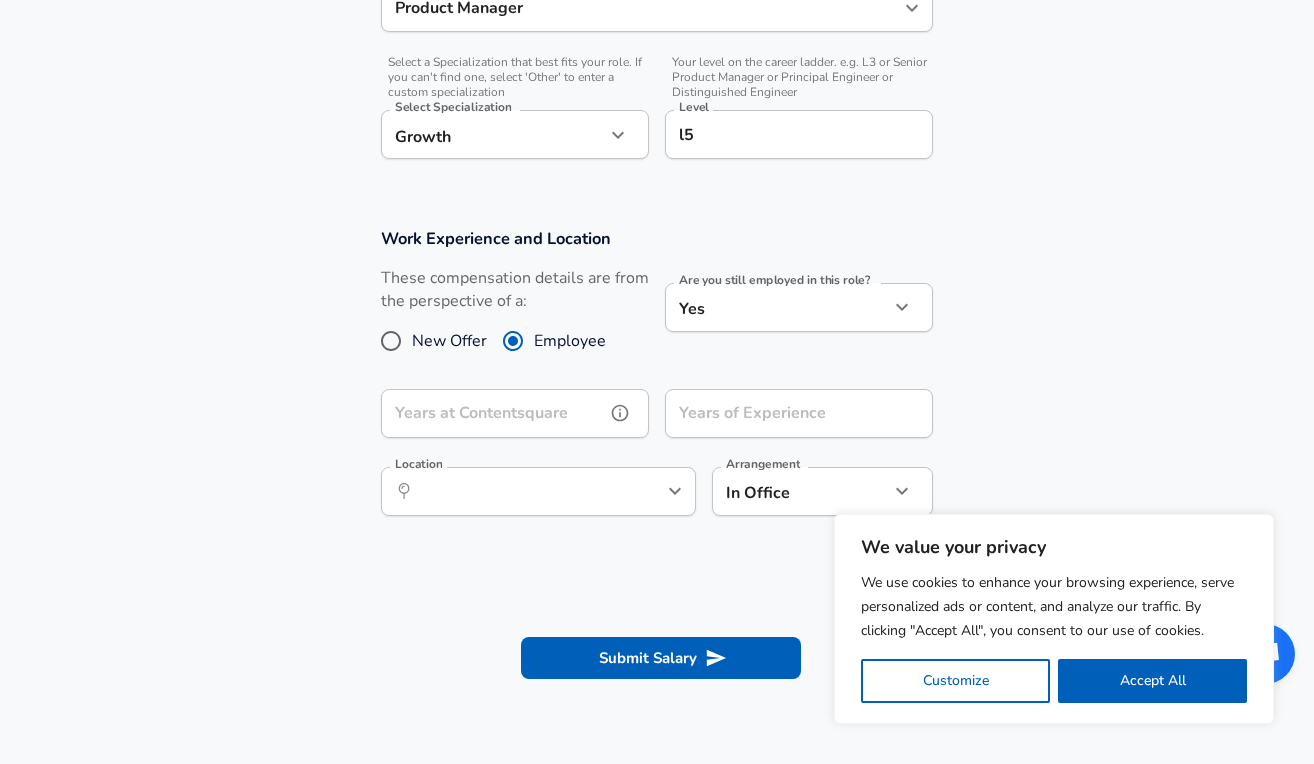 click on "Years at Contentsquare" at bounding box center [493, 413] 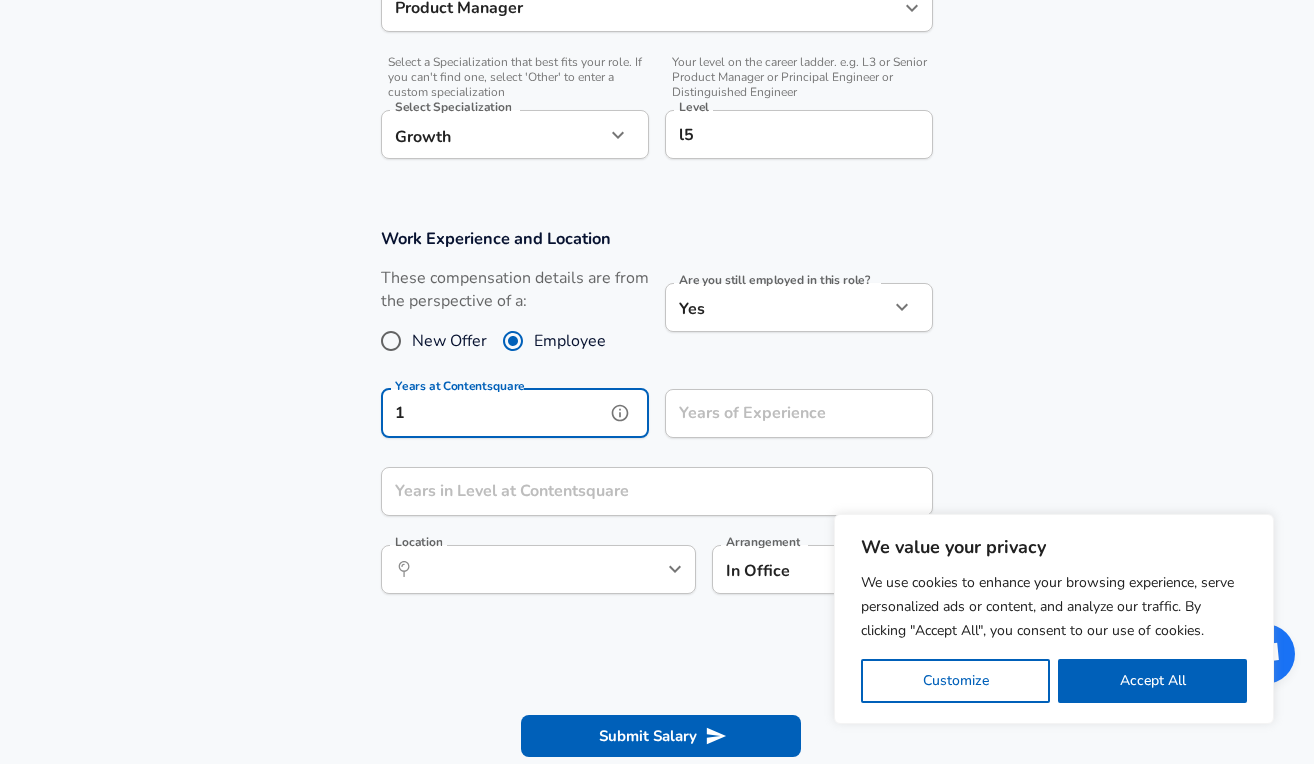 type on "1" 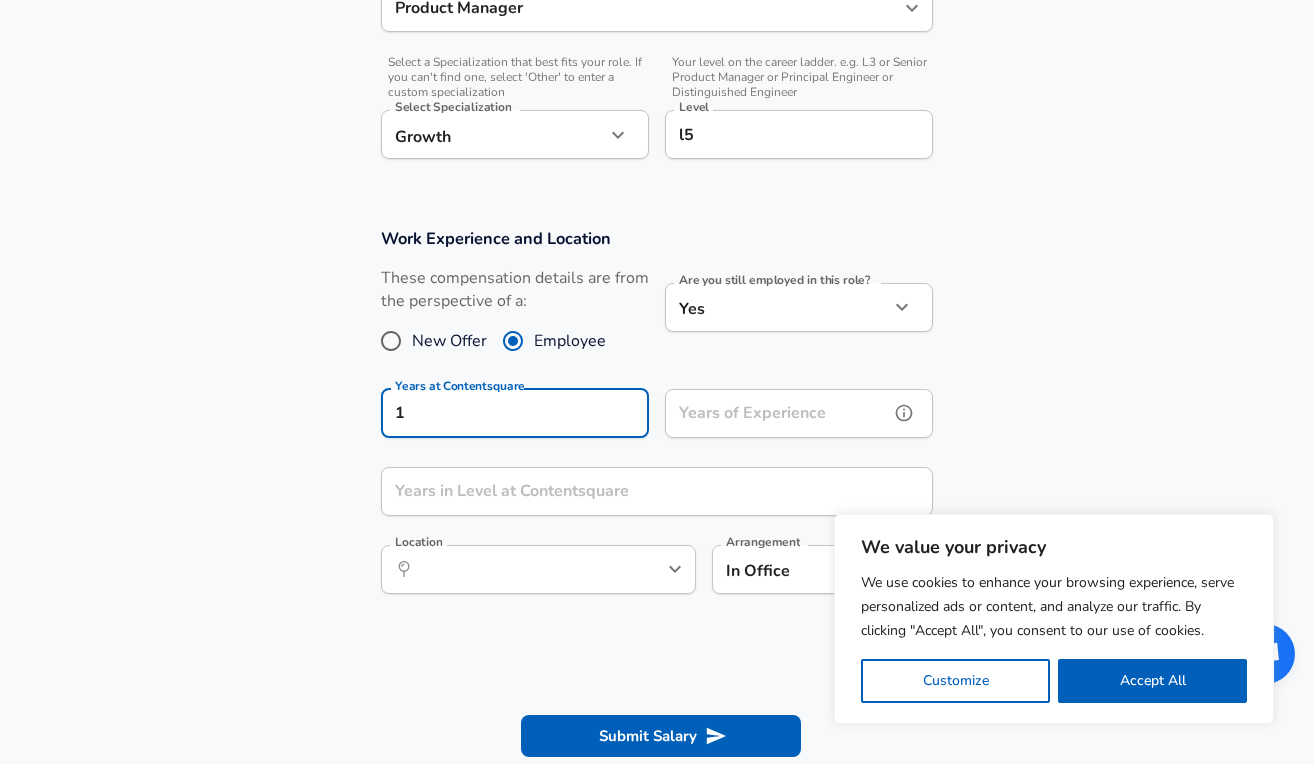 click on "Years of Experience" at bounding box center (777, 413) 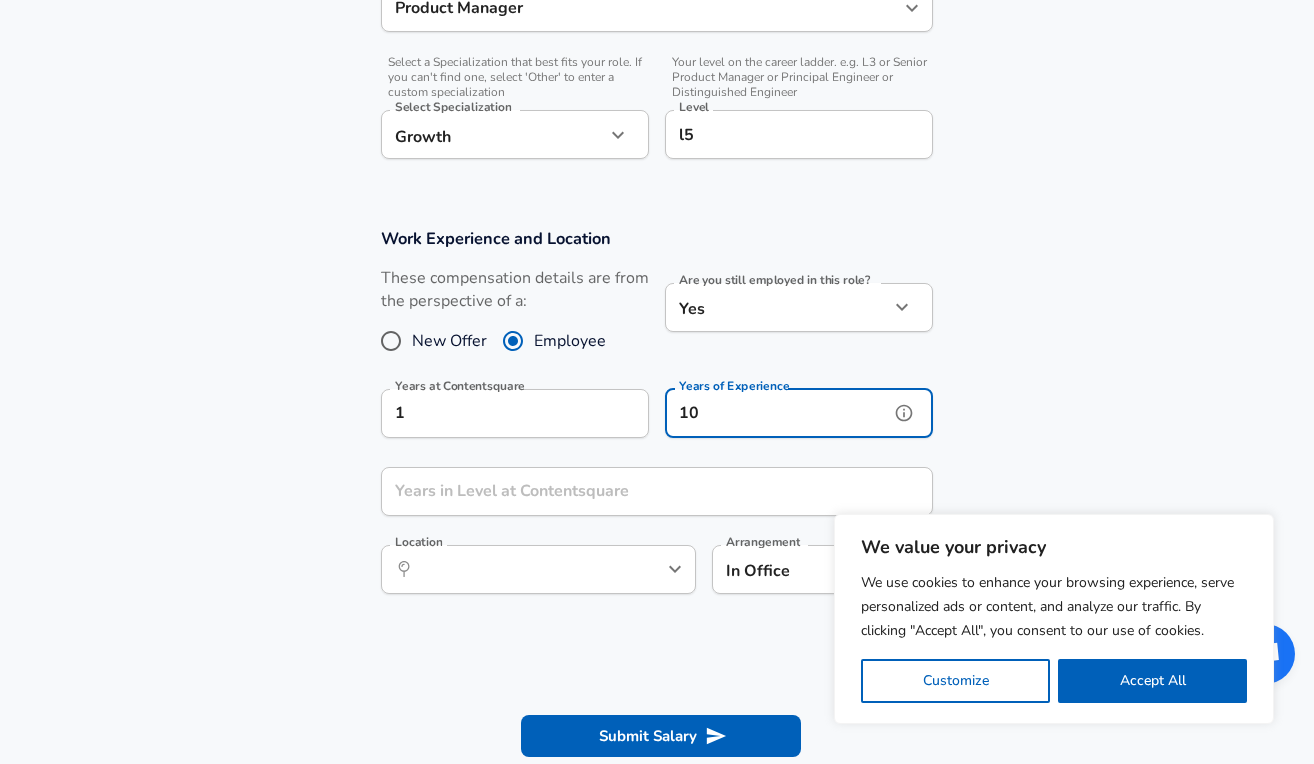 type on "10" 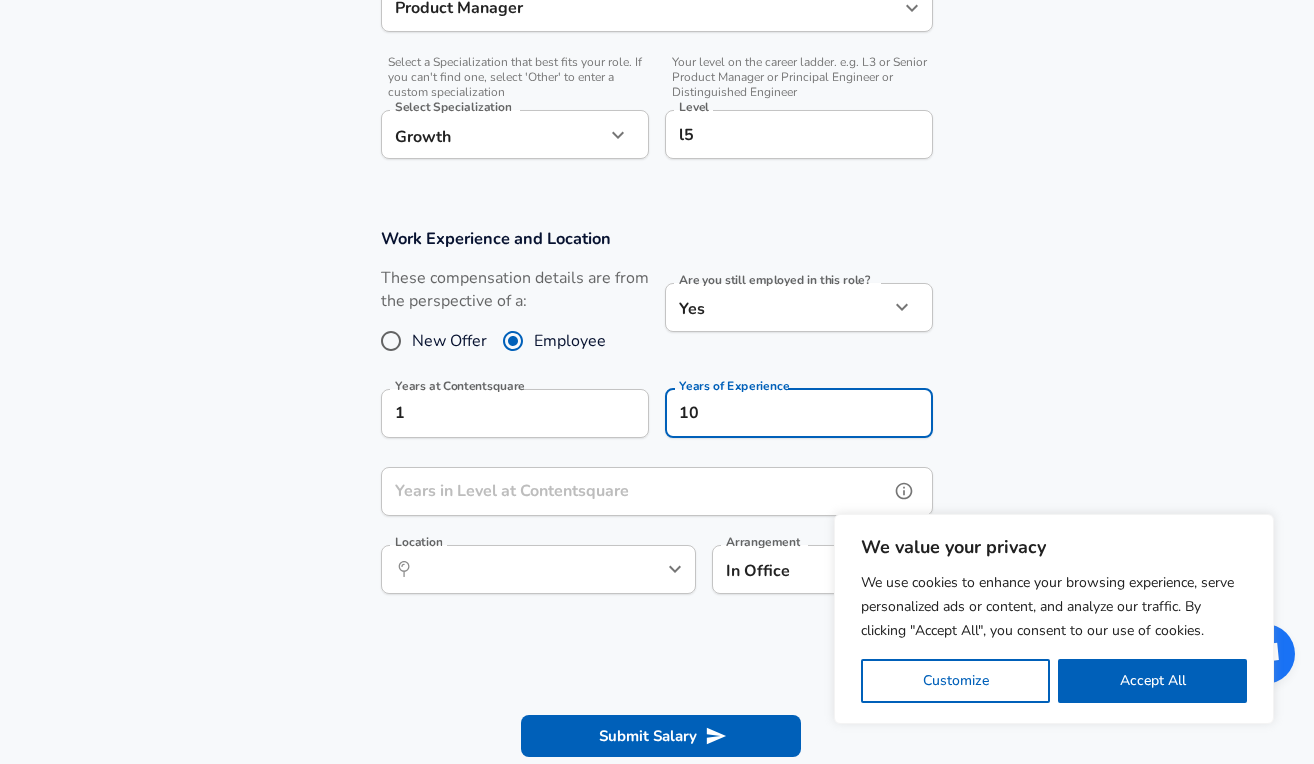 click on "Years in Level at Contentsquare" at bounding box center [635, 491] 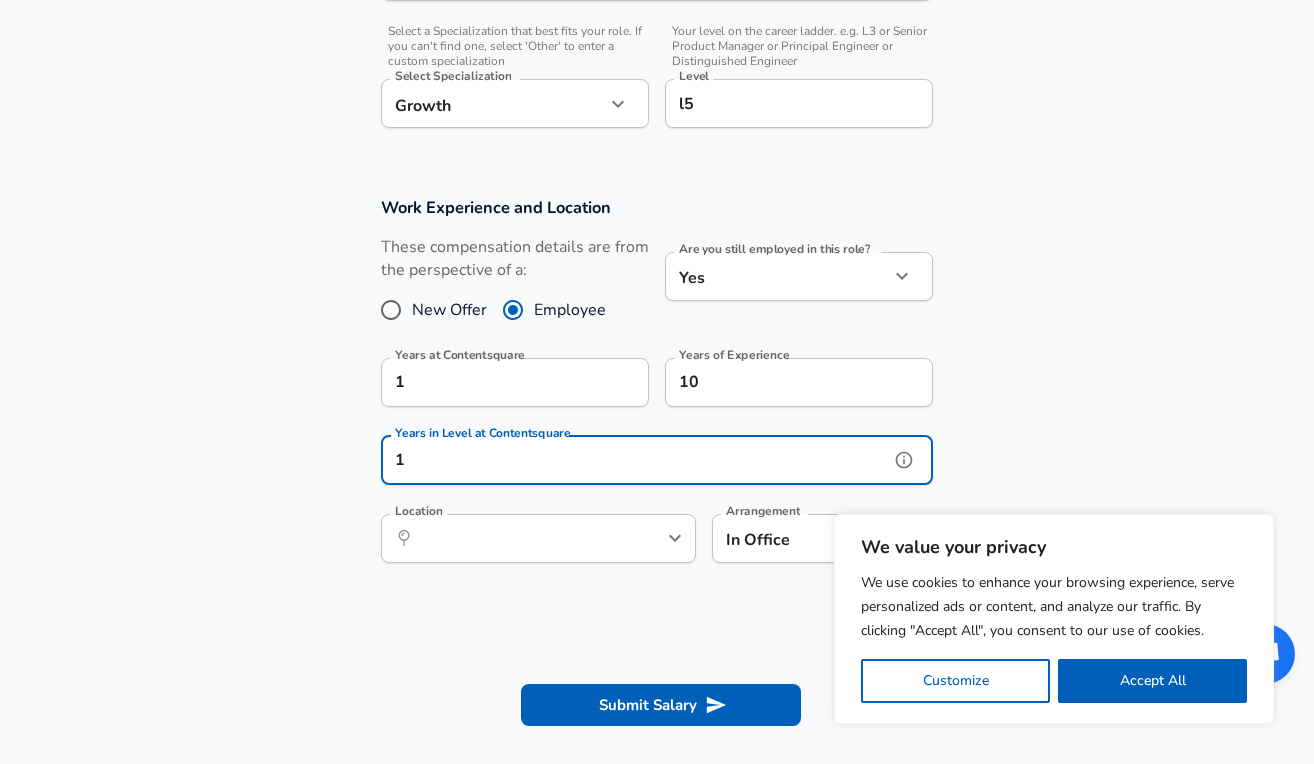 scroll, scrollTop: 802, scrollLeft: 0, axis: vertical 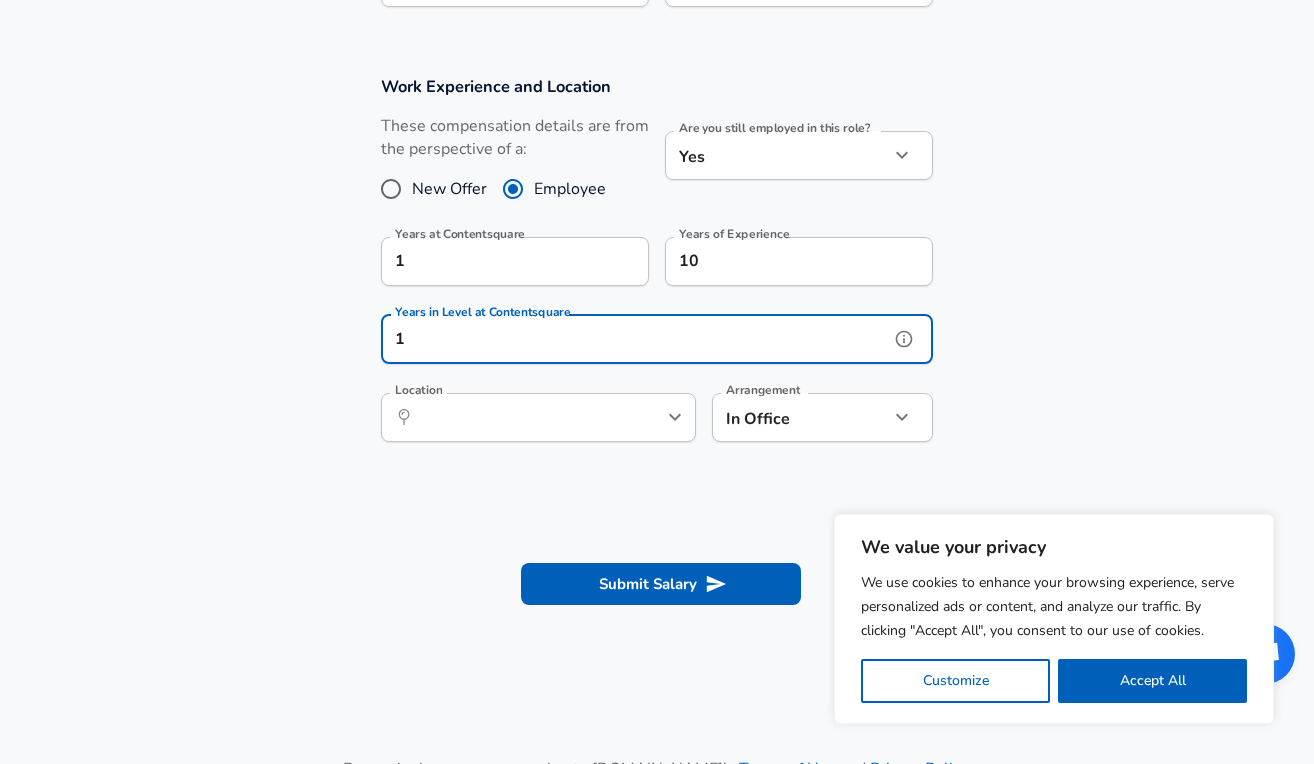 type on "1" 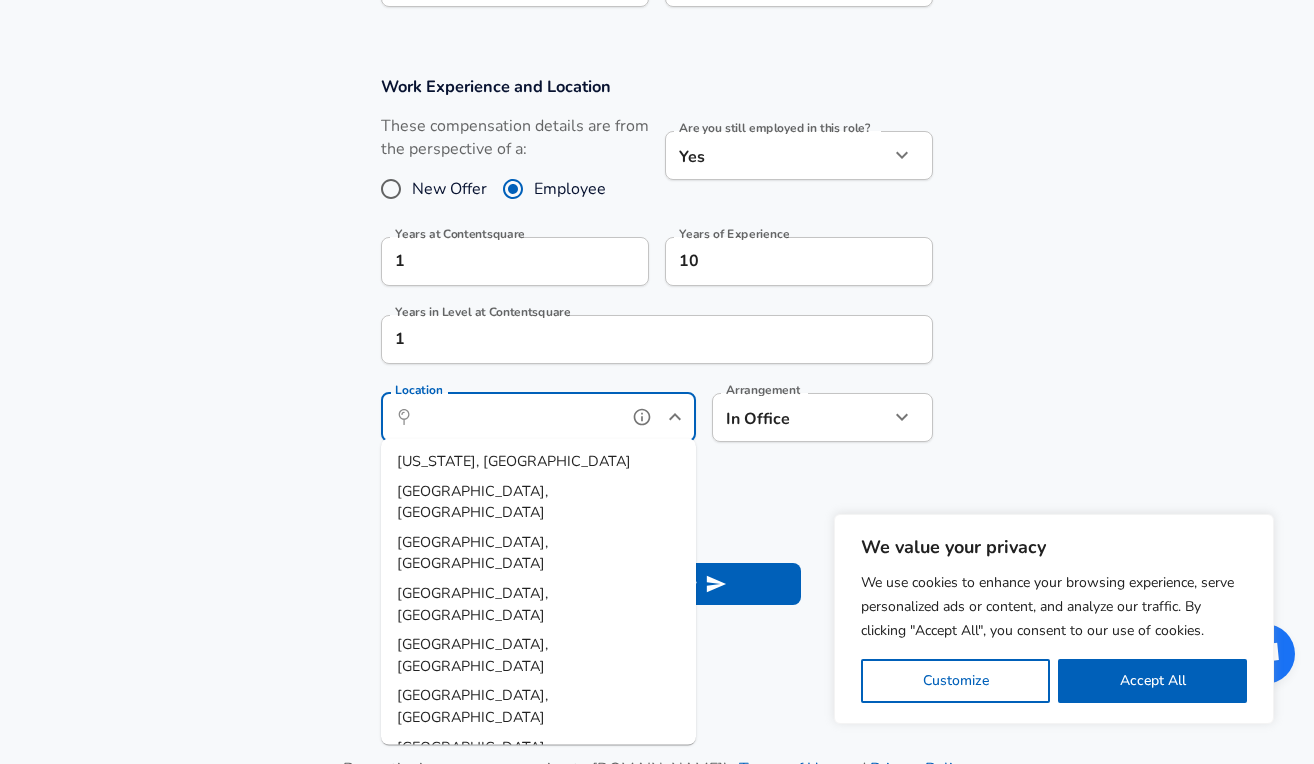 click on "Location" at bounding box center (516, 417) 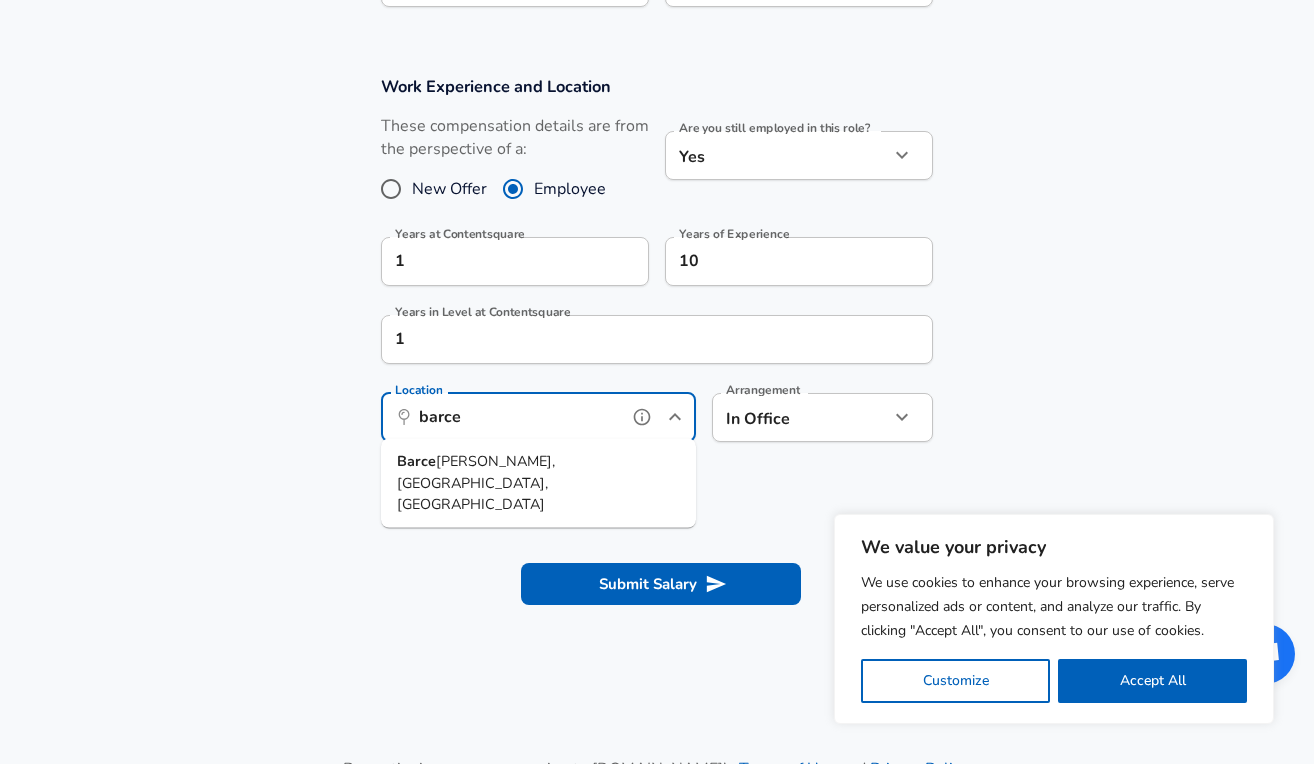 click on "[PERSON_NAME], [GEOGRAPHIC_DATA], [GEOGRAPHIC_DATA]" at bounding box center (538, 483) 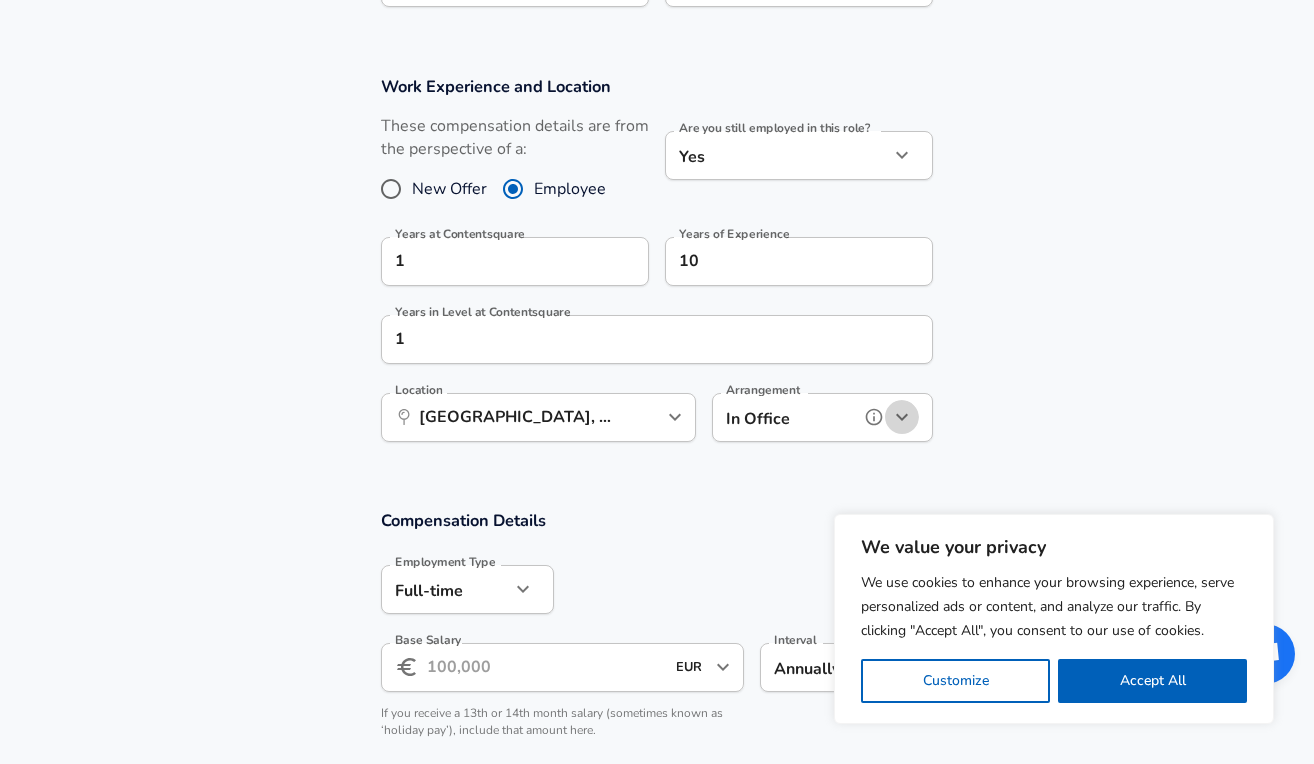 click 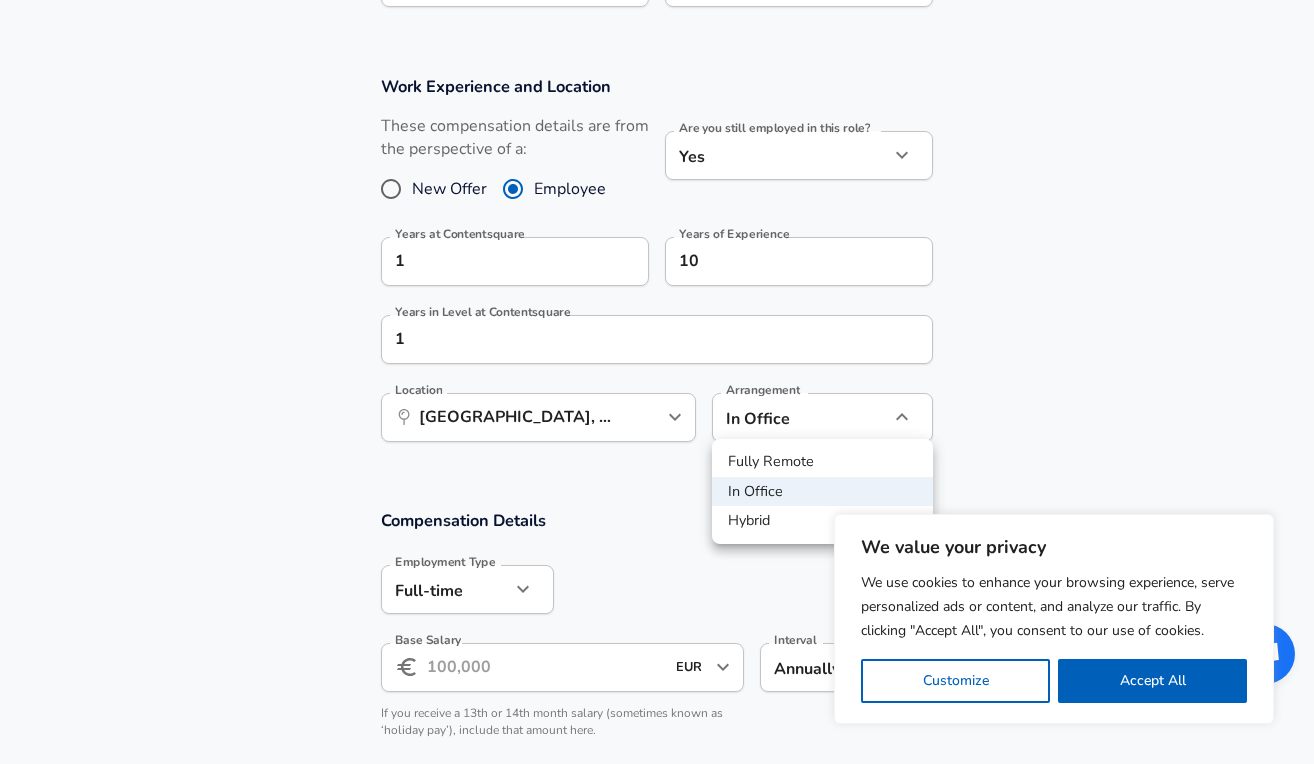 click on "Fully Remote" at bounding box center (822, 462) 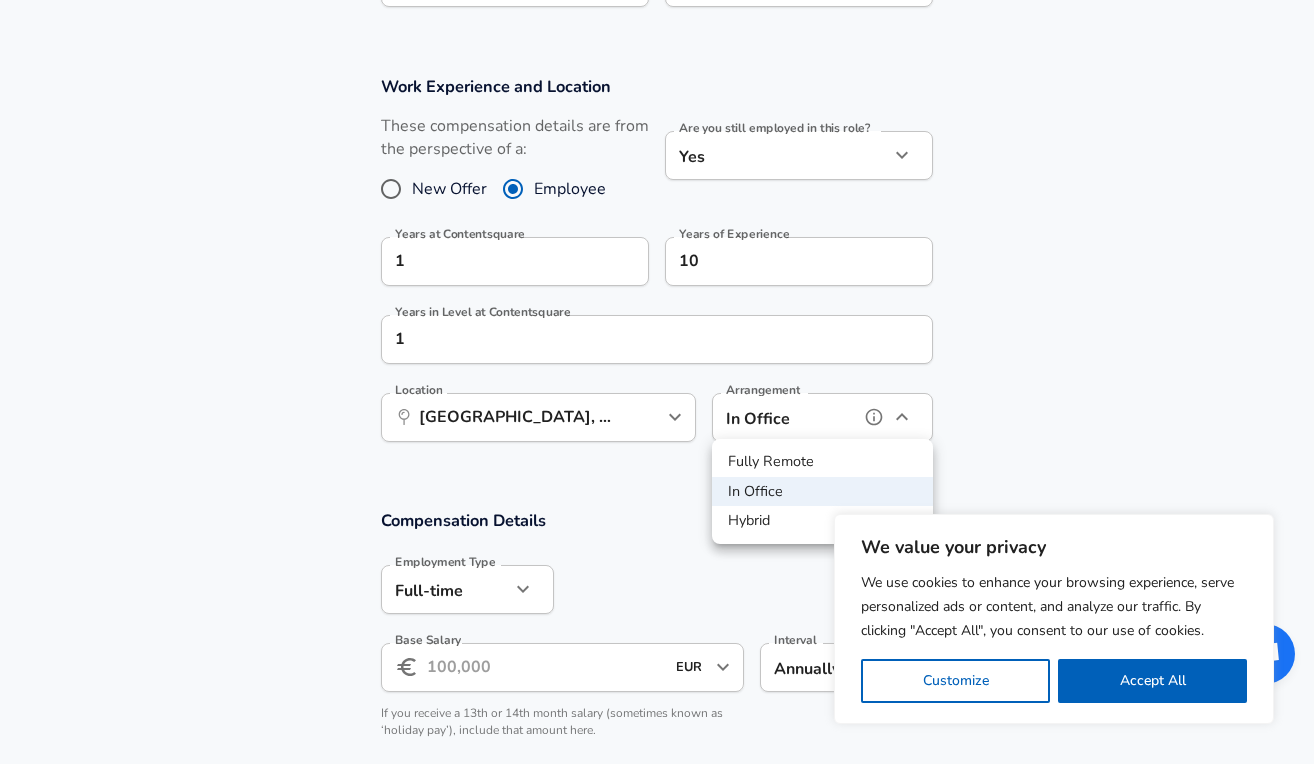 type on "remote" 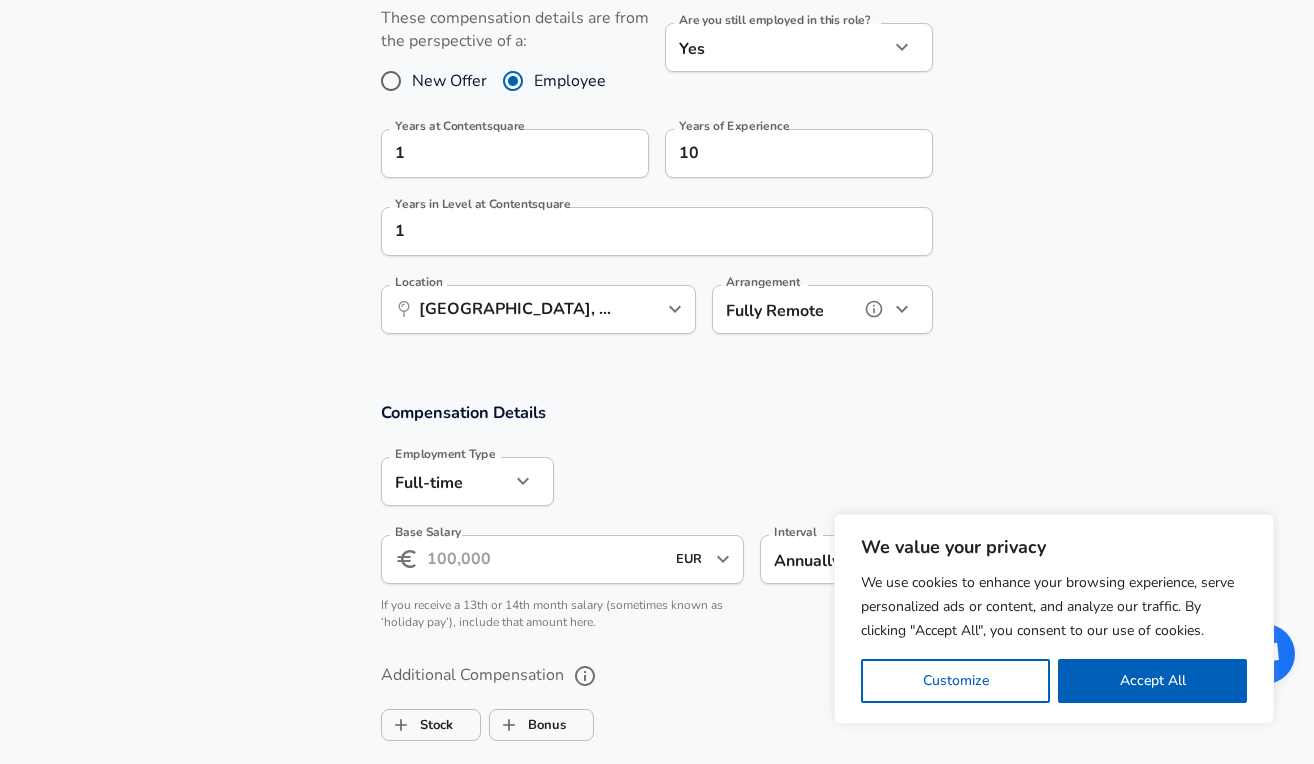 scroll, scrollTop: 987, scrollLeft: 0, axis: vertical 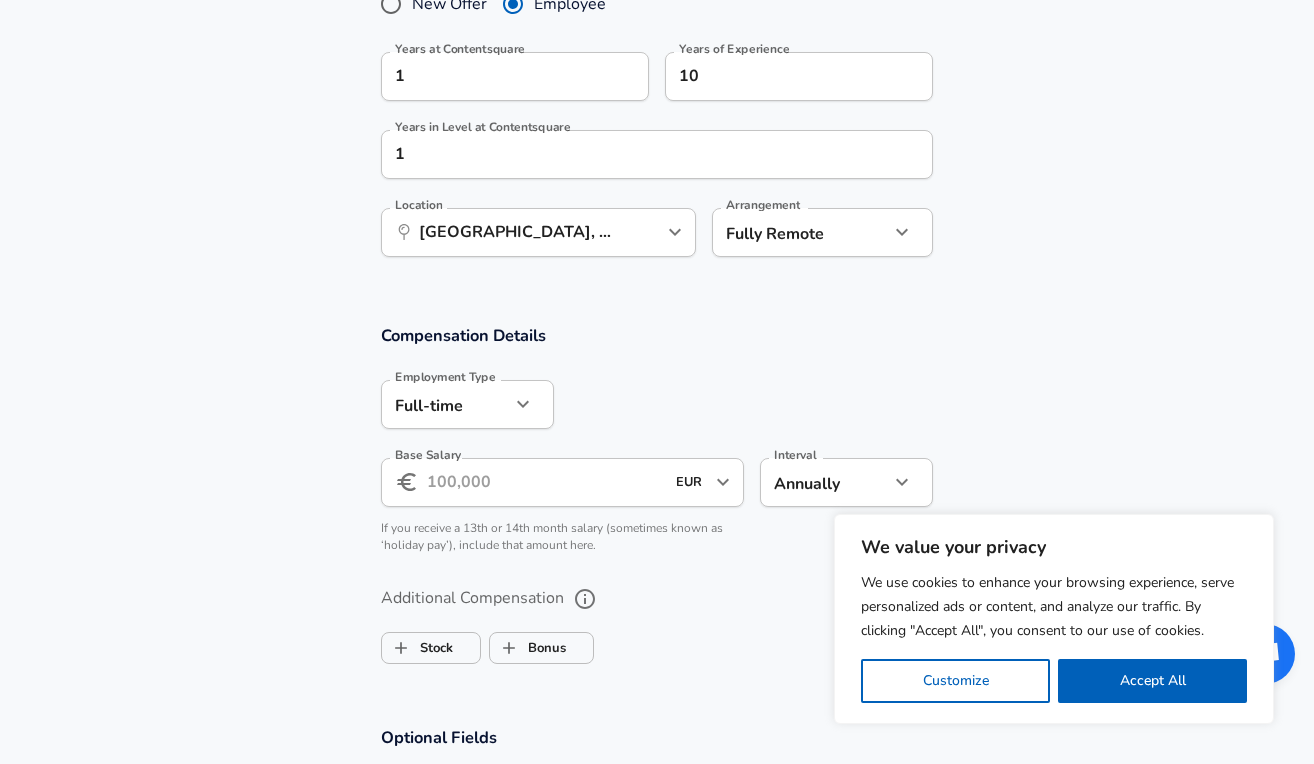 click on "Base Salary" at bounding box center [545, 482] 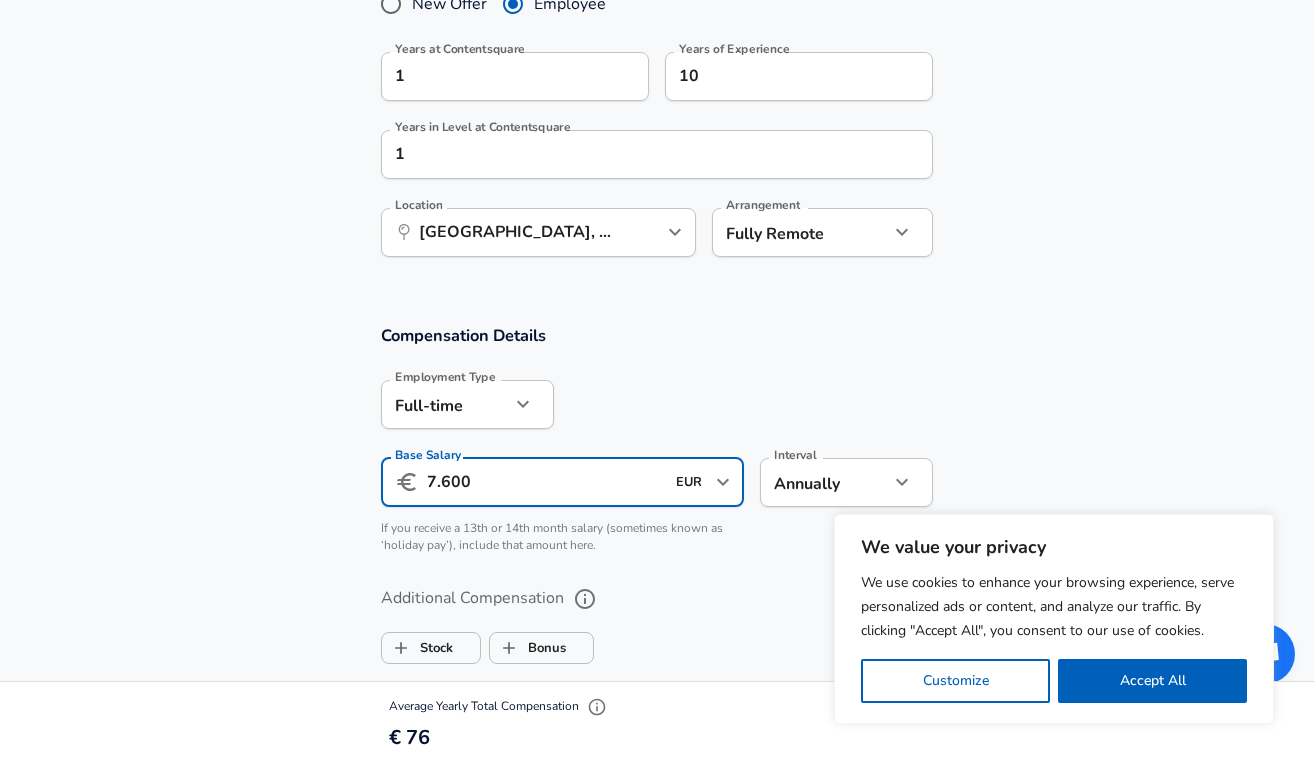 type on "76.000" 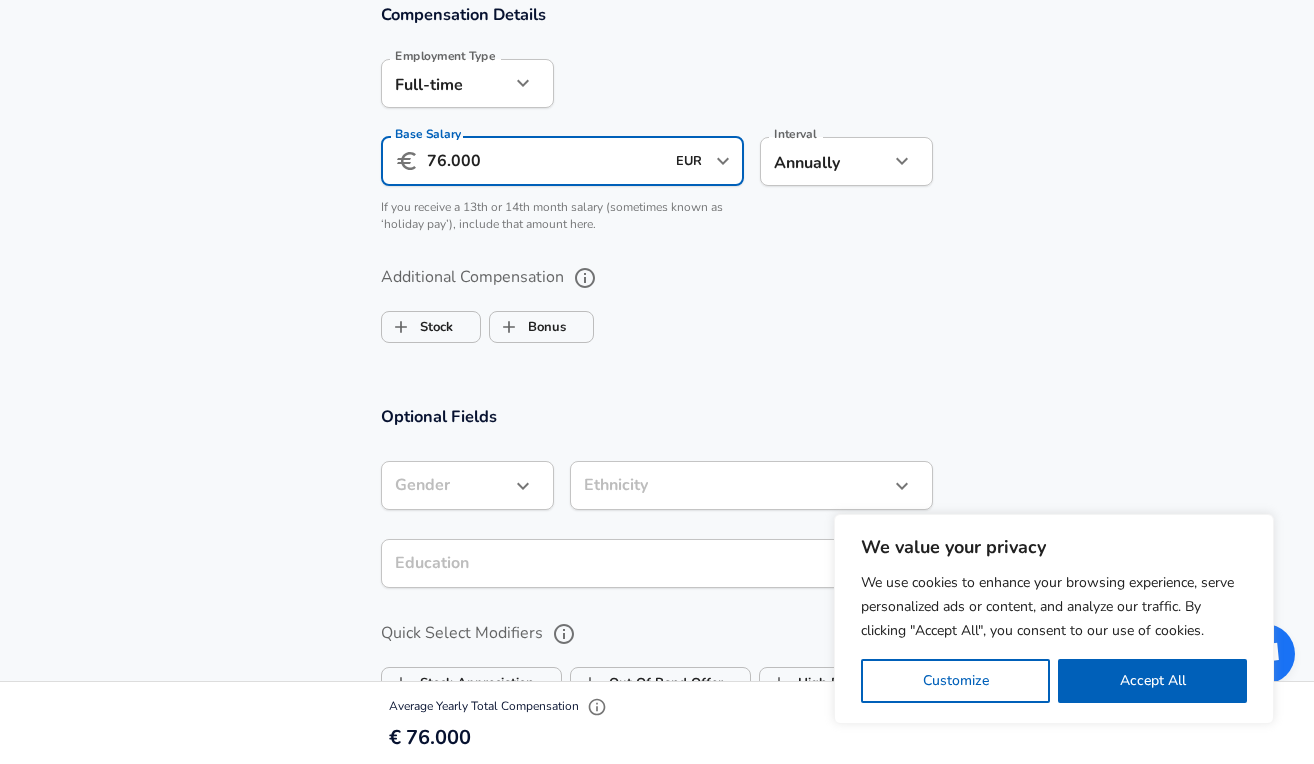 scroll, scrollTop: 1318, scrollLeft: 0, axis: vertical 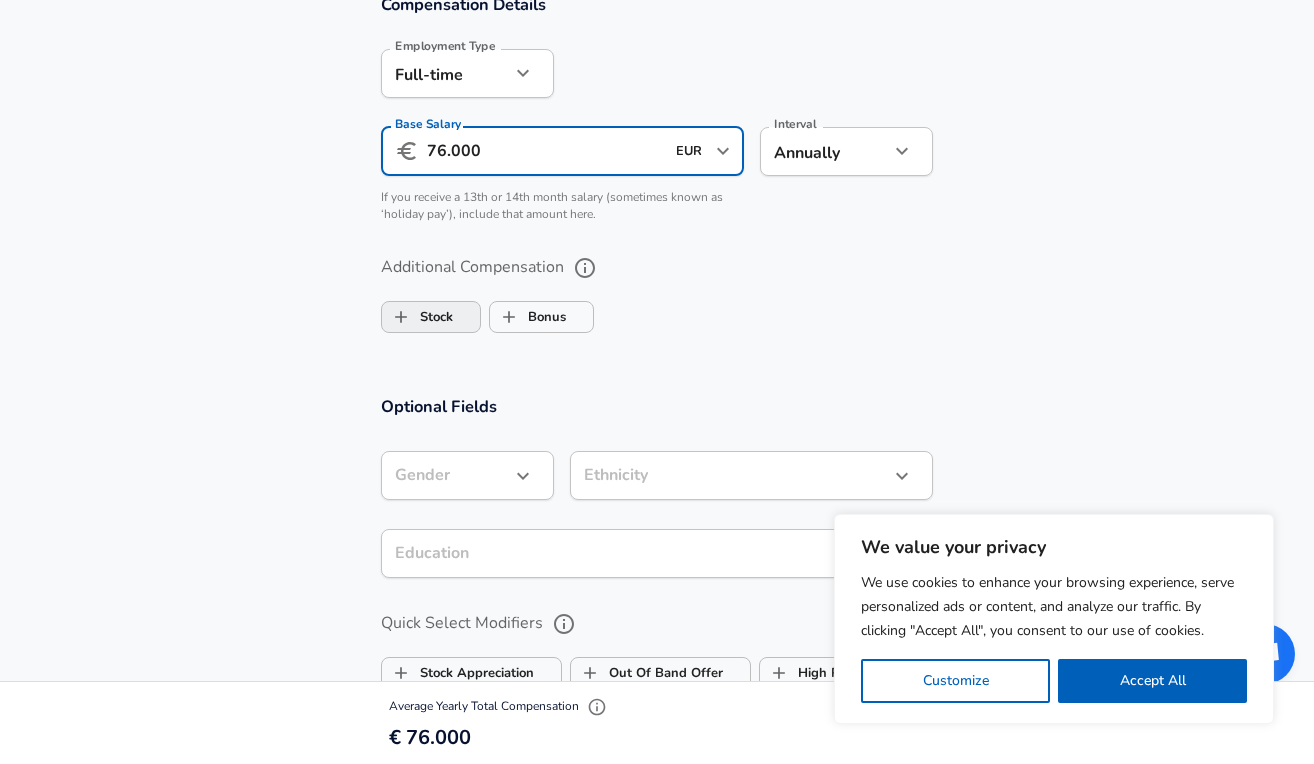 click on "Stock" at bounding box center (417, 317) 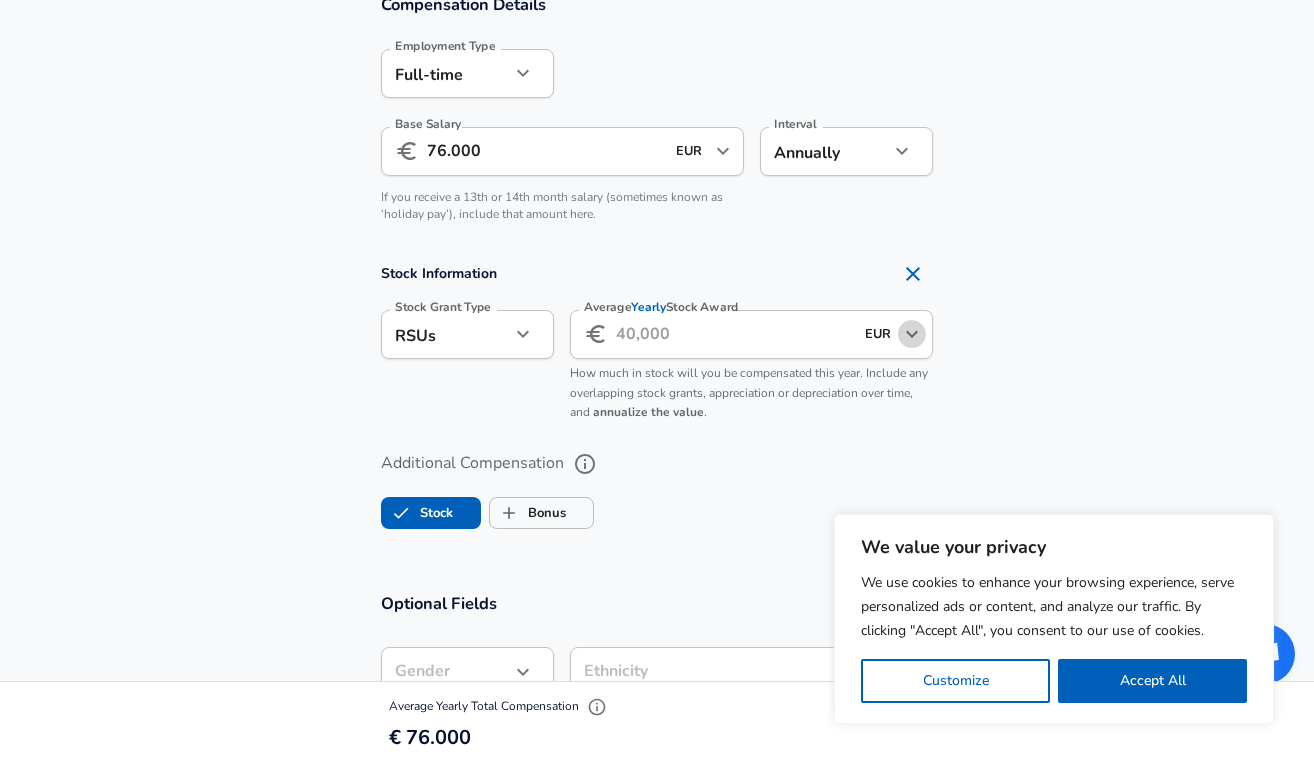click 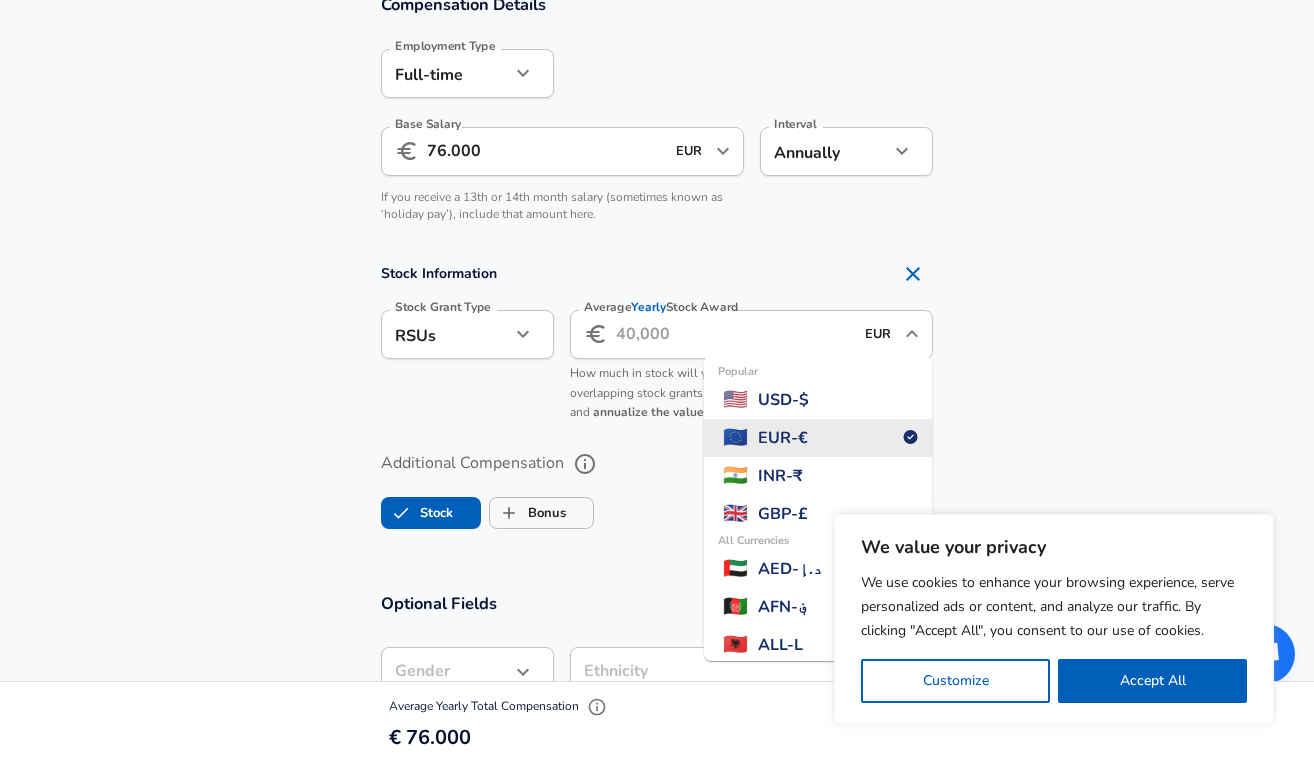 click on "EUR  -  €" at bounding box center [783, 438] 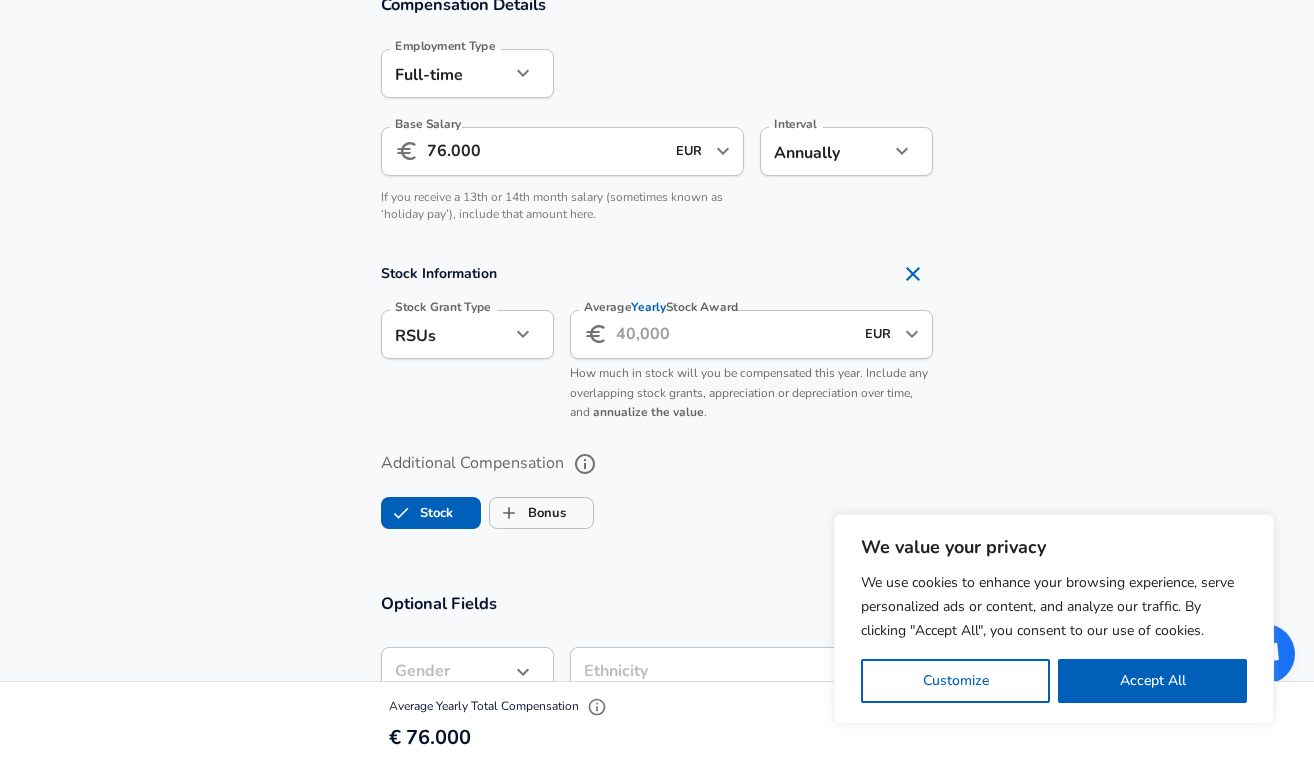 click on "Average  Yearly  Stock Award" at bounding box center [734, 334] 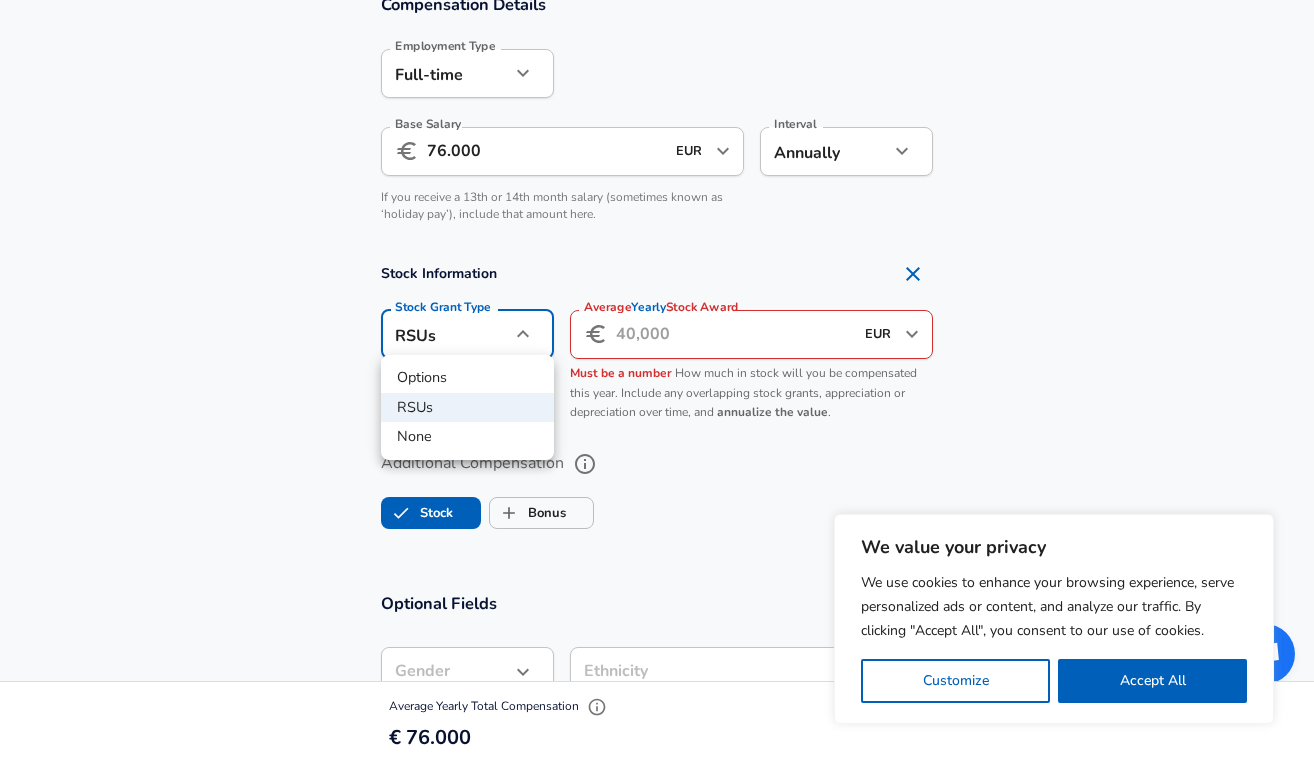 click on "We value your privacy We use cookies to enhance your browsing experience, serve personalized ads or content, and analyze our traffic. By clicking "Accept All", you consent to our use of cookies. Customize    Accept All   Customize Consent Preferences   We use cookies to help you navigate efficiently and perform certain functions. You will find detailed information about all cookies under each consent category below. The cookies that are categorized as "Necessary" are stored on your browser as they are essential for enabling the basic functionalities of the site. ...  Show more Necessary Always Active Necessary cookies are required to enable the basic features of this site, such as providing secure log-in or adjusting your consent preferences. These cookies do not store any personally identifiable data. Cookie _GRECAPTCHA Duration 5 months 27 days Description Google Recaptcha service sets this cookie to identify bots to protect the website against malicious spam attacks. Cookie __stripe_mid Duration 1 year MR" at bounding box center [657, -936] 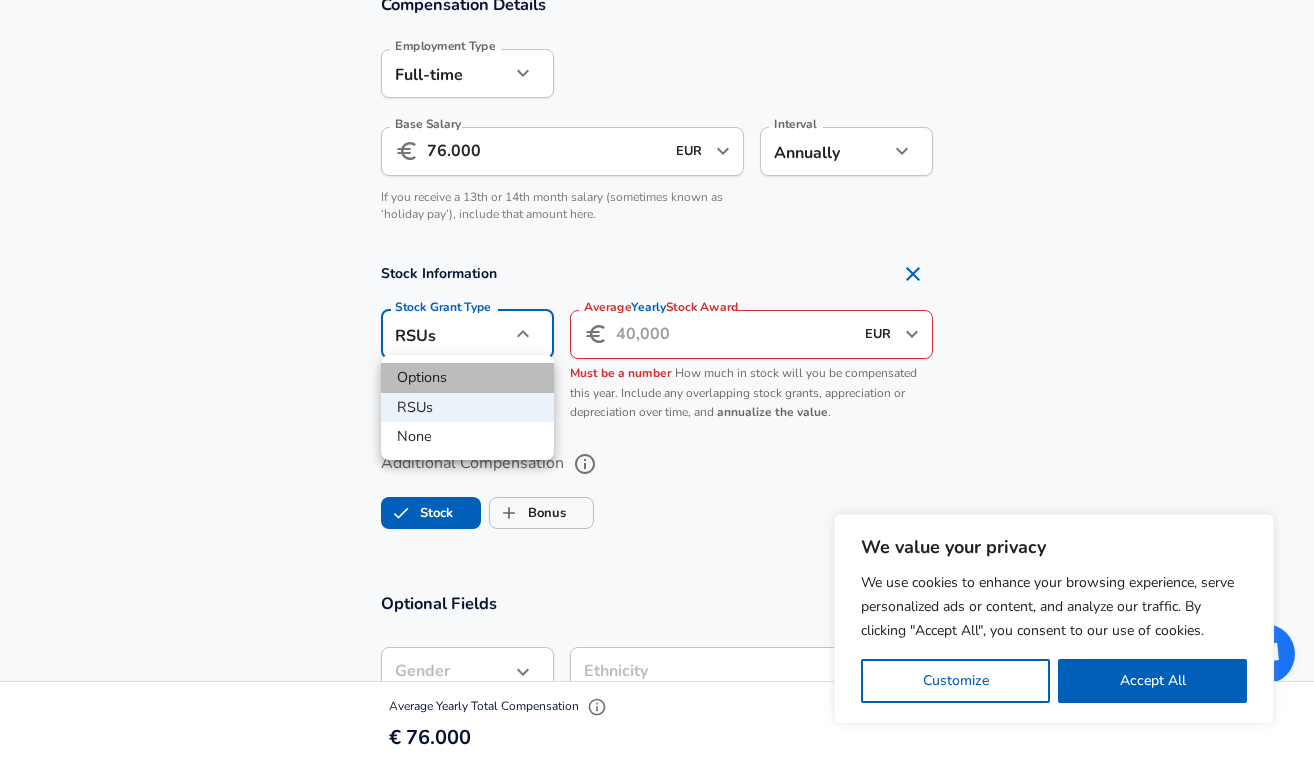 click on "Options" at bounding box center [467, 378] 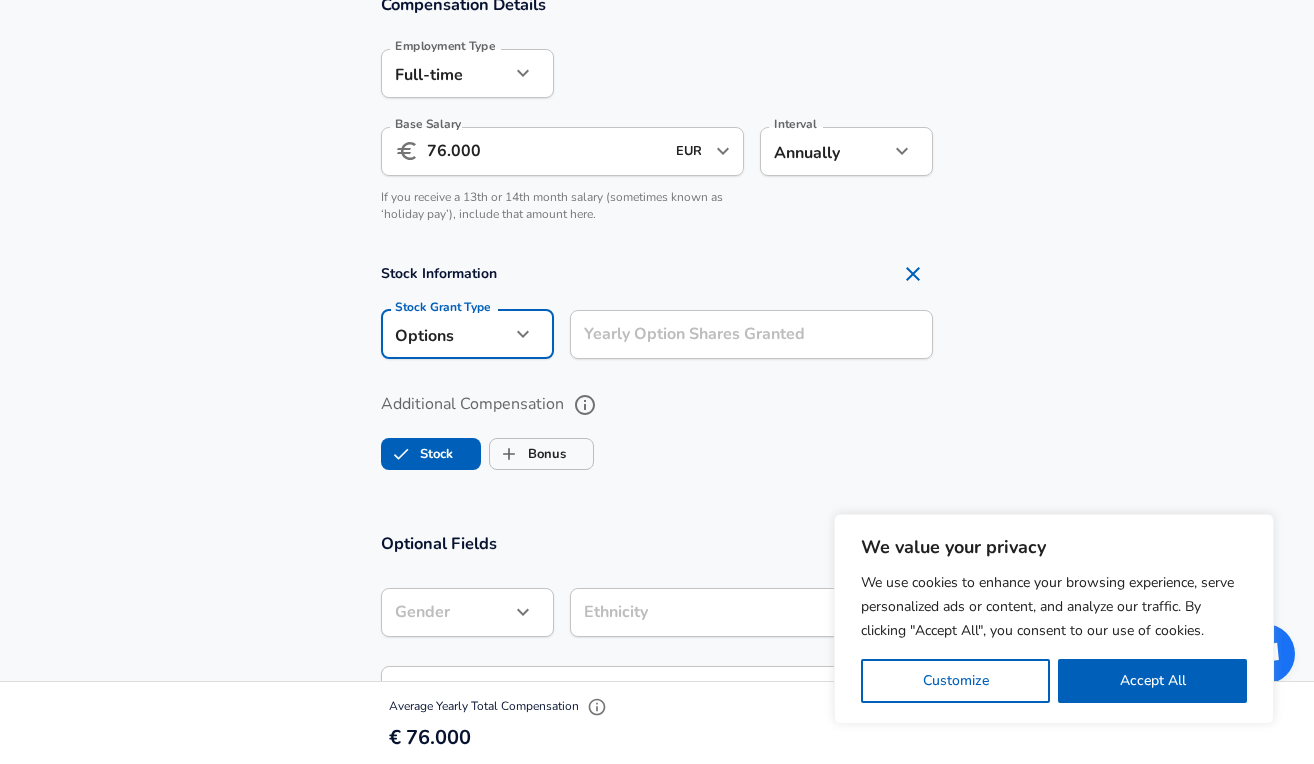 click on "Yearly Option Shares Granted" at bounding box center (751, 334) 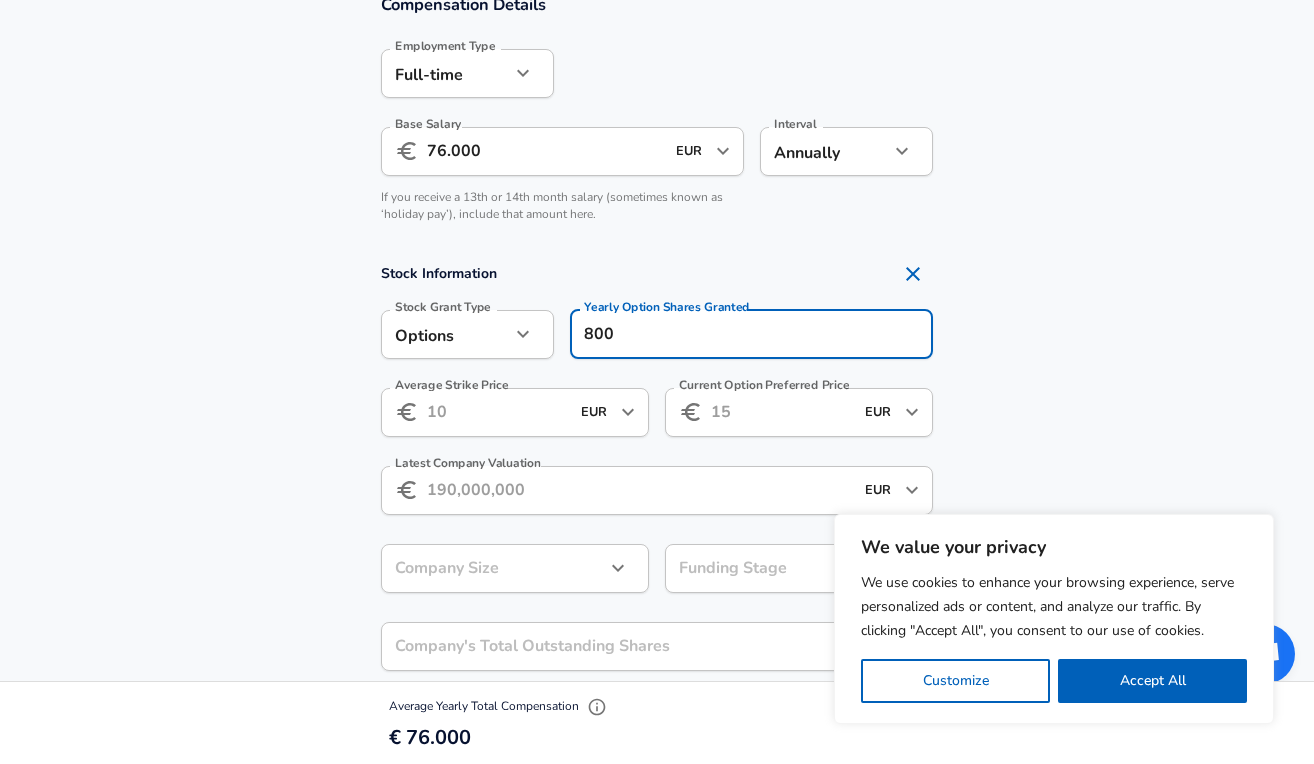 type on "8,000" 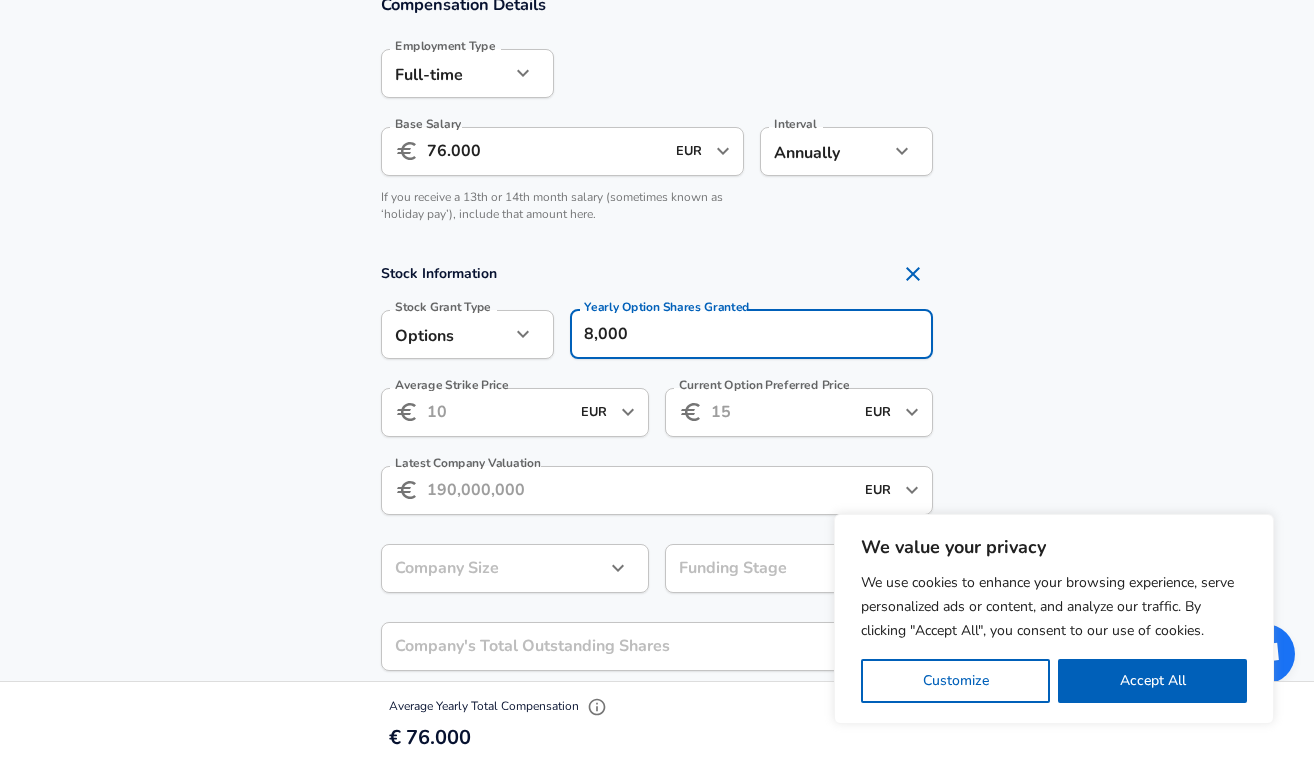 click on "Average Strike Price" at bounding box center (498, 412) 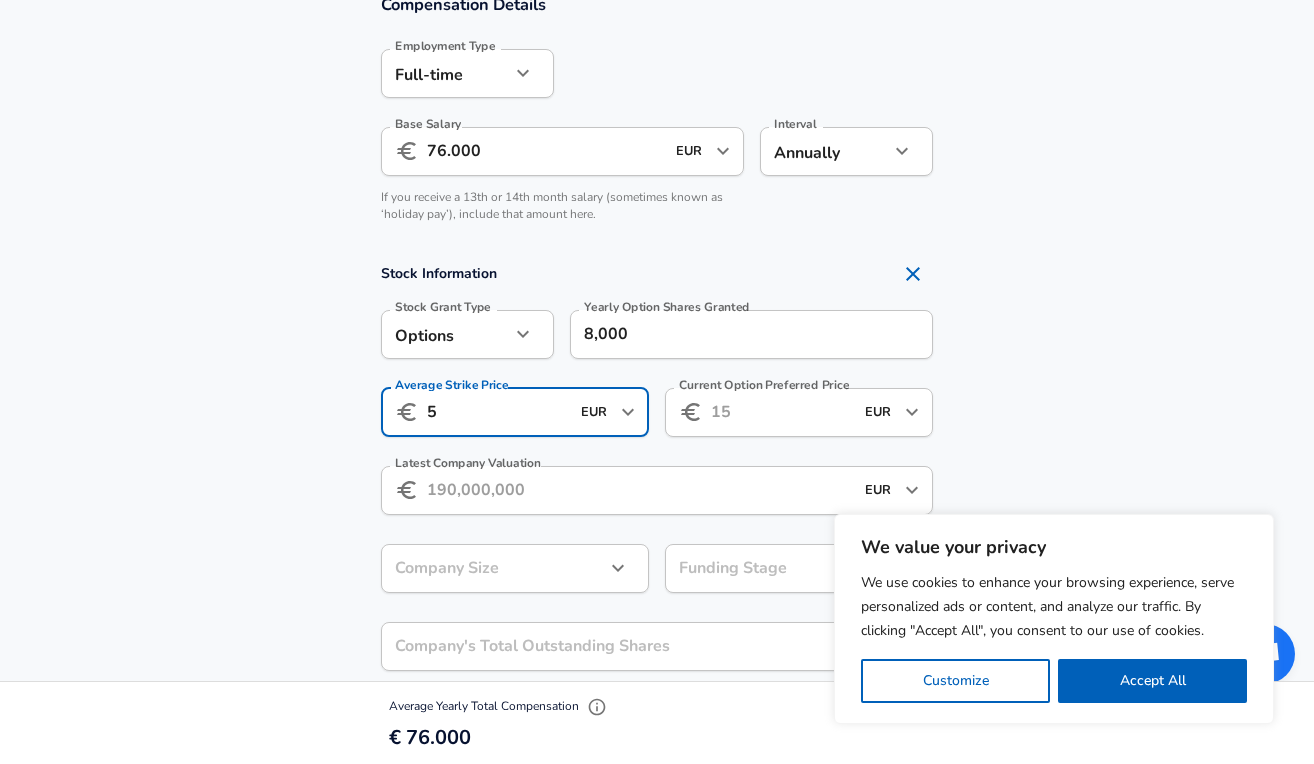 type on "5" 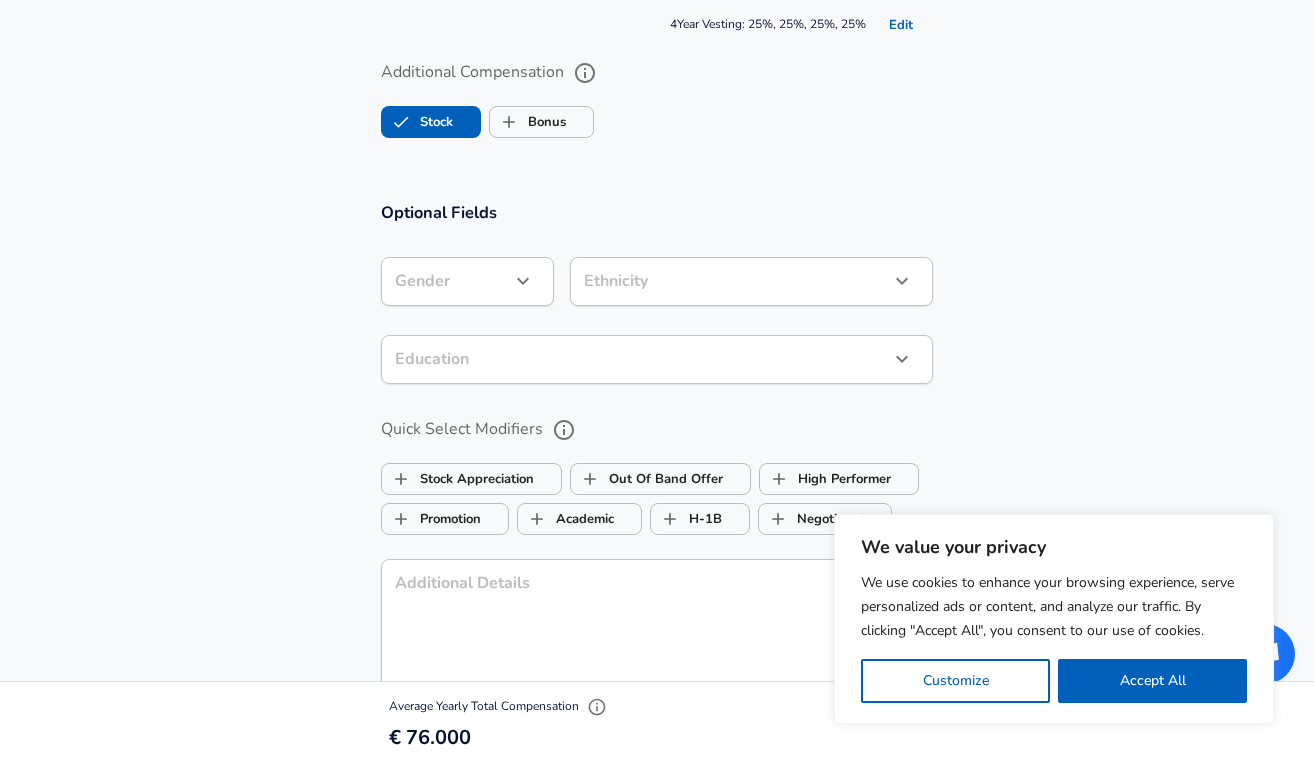 scroll, scrollTop: 2004, scrollLeft: 0, axis: vertical 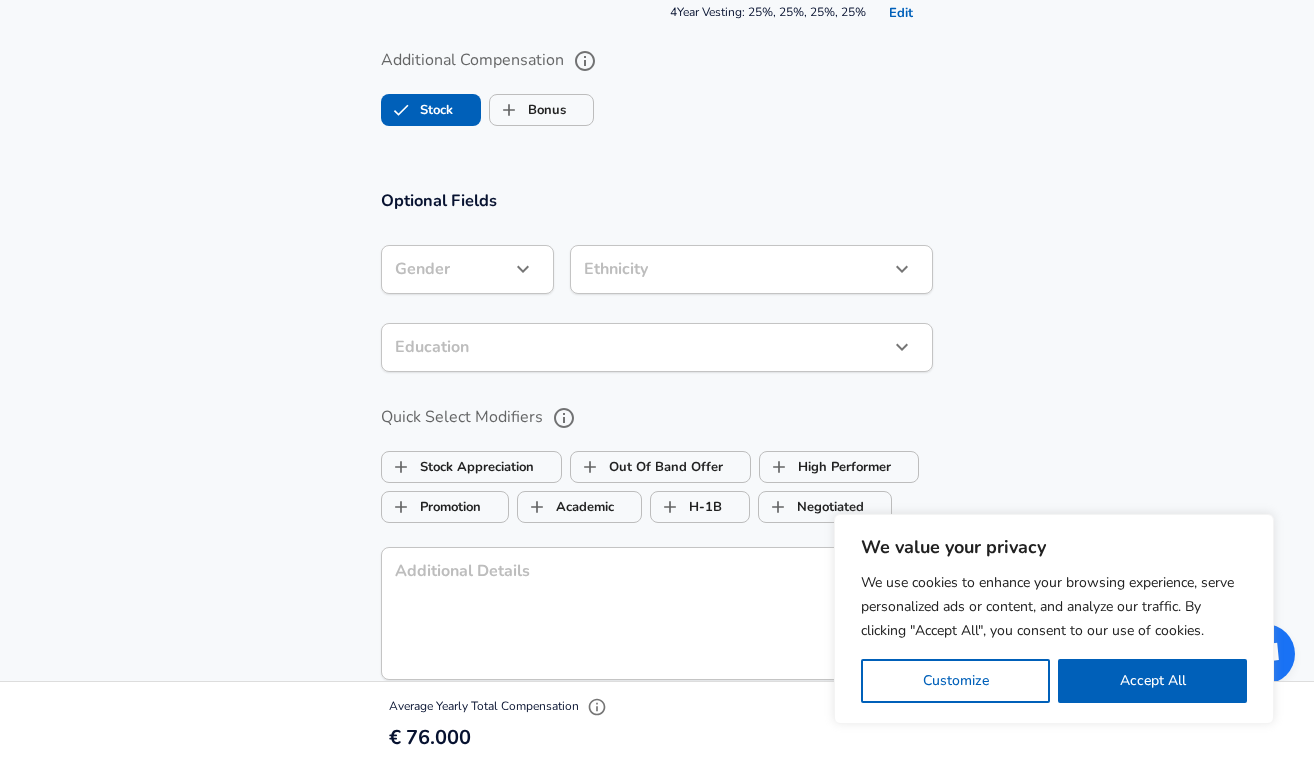 click on "We value your privacy We use cookies to enhance your browsing experience, serve personalized ads or content, and analyze our traffic. By clicking "Accept All", you consent to our use of cookies. Customize    Accept All   Customize Consent Preferences   We use cookies to help you navigate efficiently and perform certain functions. You will find detailed information about all cookies under each consent category below. The cookies that are categorized as "Necessary" are stored on your browser as they are essential for enabling the basic functionalities of the site. ...  Show more Necessary Always Active Necessary cookies are required to enable the basic features of this site, such as providing secure log-in or adjusting your consent preferences. These cookies do not store any personally identifiable data. Cookie _GRECAPTCHA Duration 5 months 27 days Description Google Recaptcha service sets this cookie to identify bots to protect the website against malicious spam attacks. Cookie __stripe_mid Duration 1 year MR" at bounding box center [657, -1622] 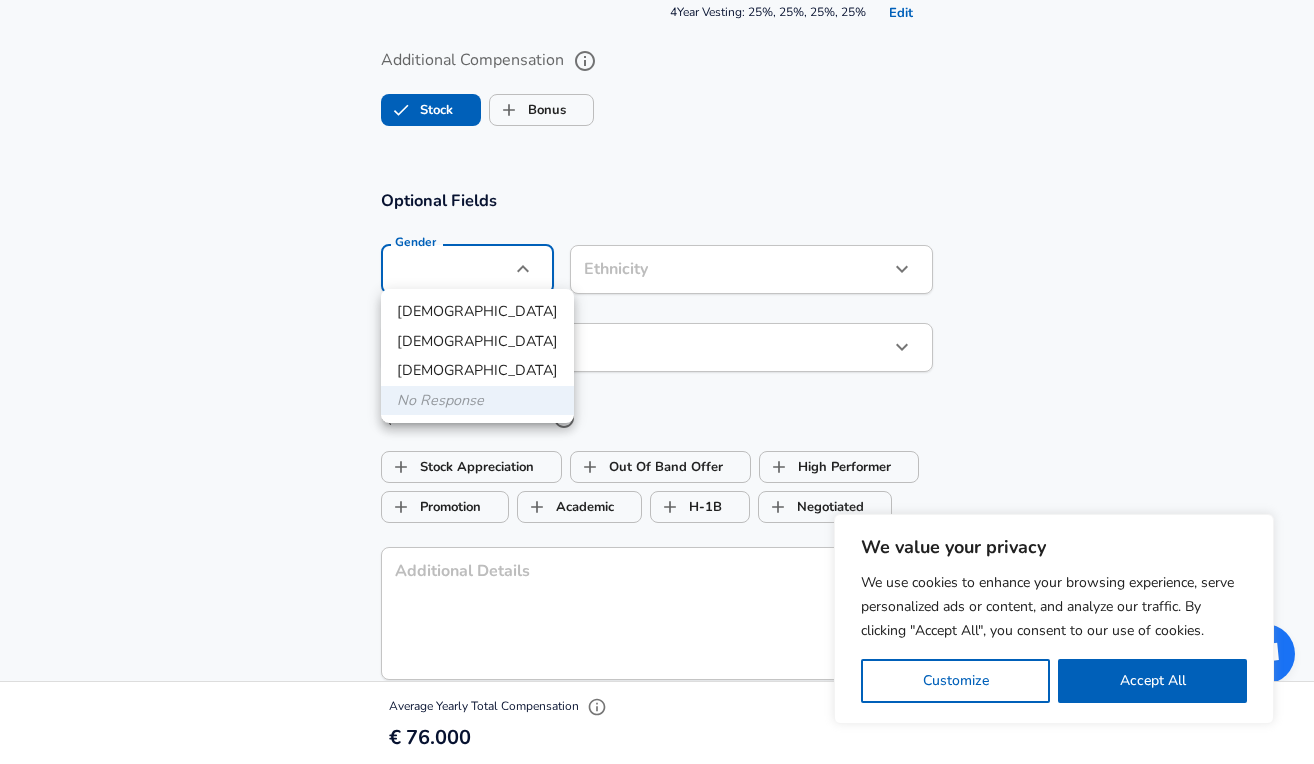 click on "[DEMOGRAPHIC_DATA]" at bounding box center [477, 342] 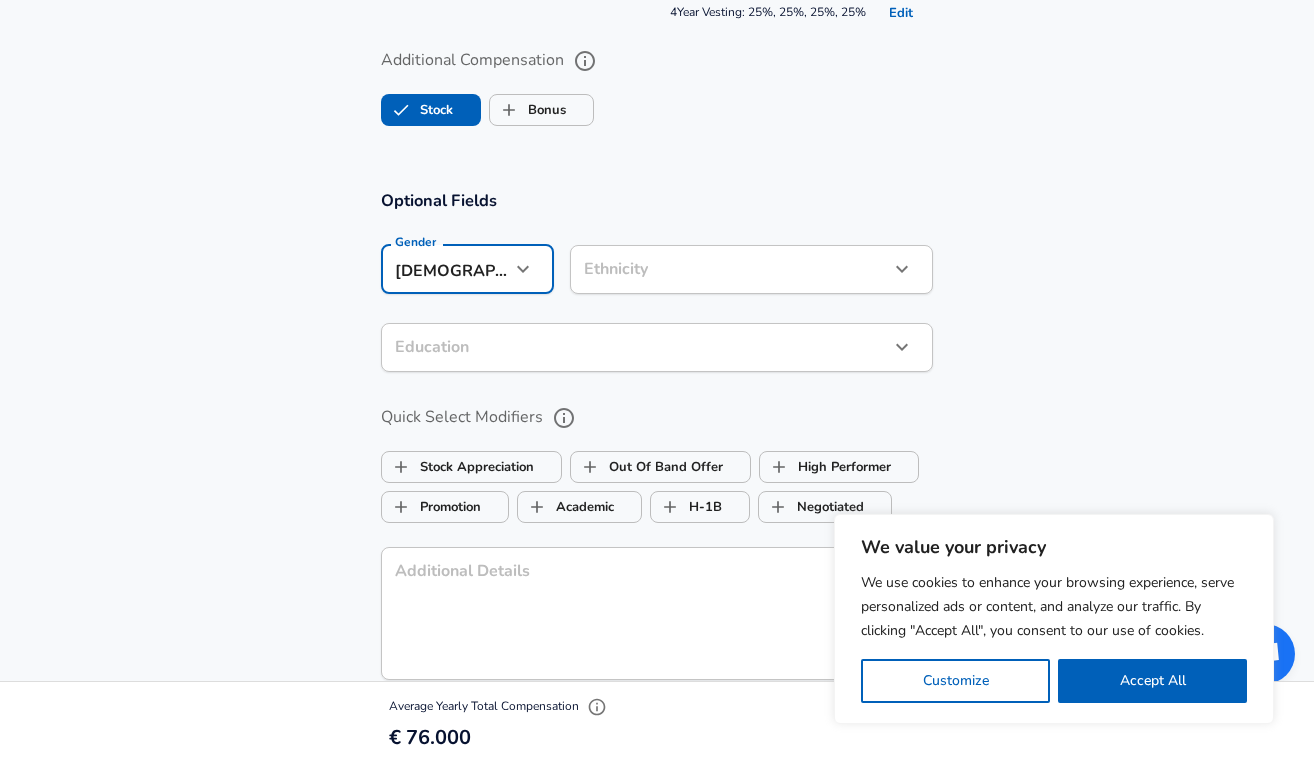 type on "[DEMOGRAPHIC_DATA]" 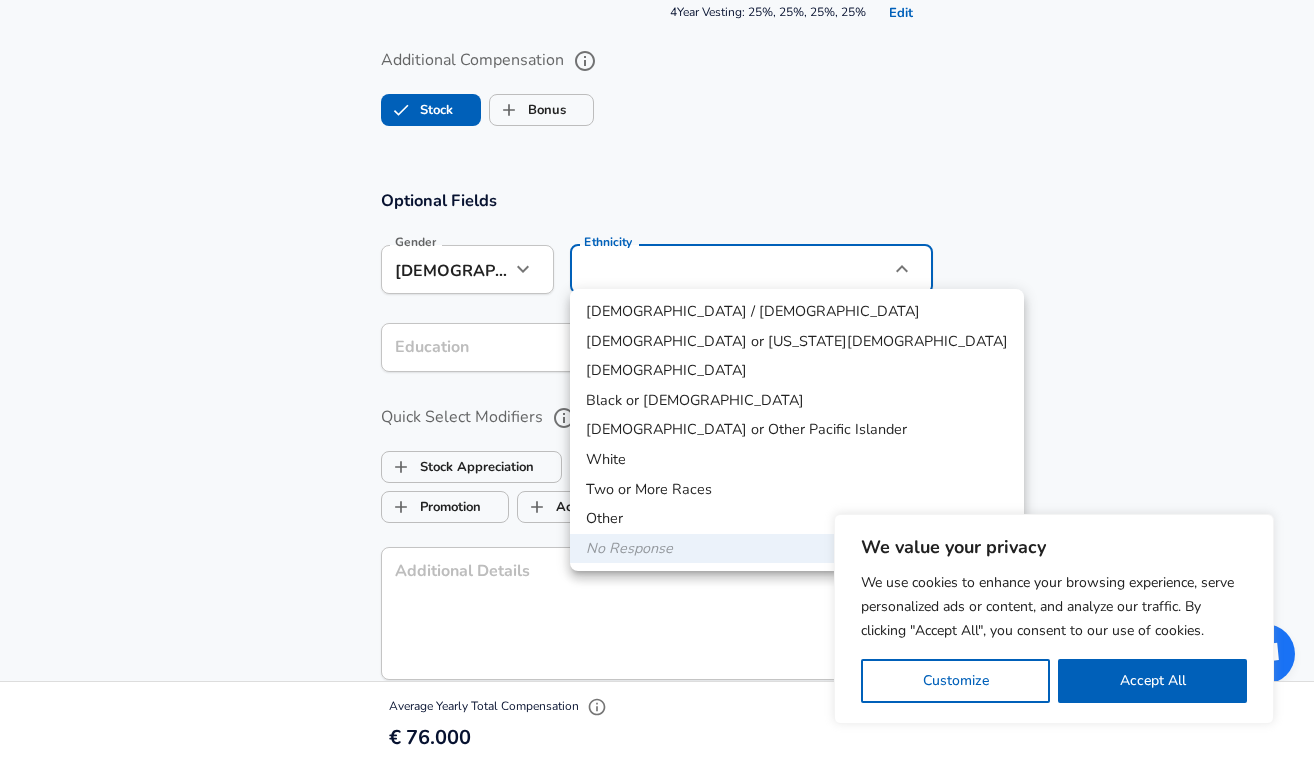 click on "Two or More Races" at bounding box center (797, 490) 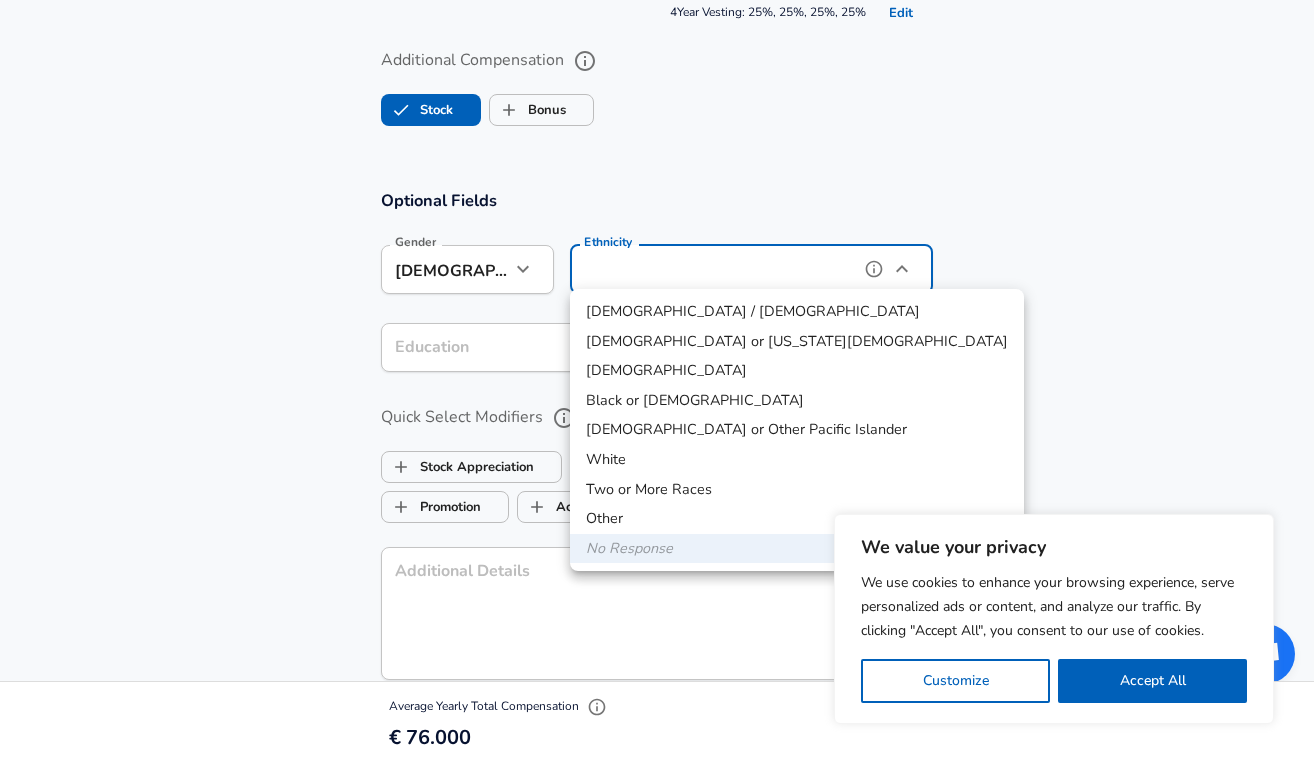 type on "Two or More Races" 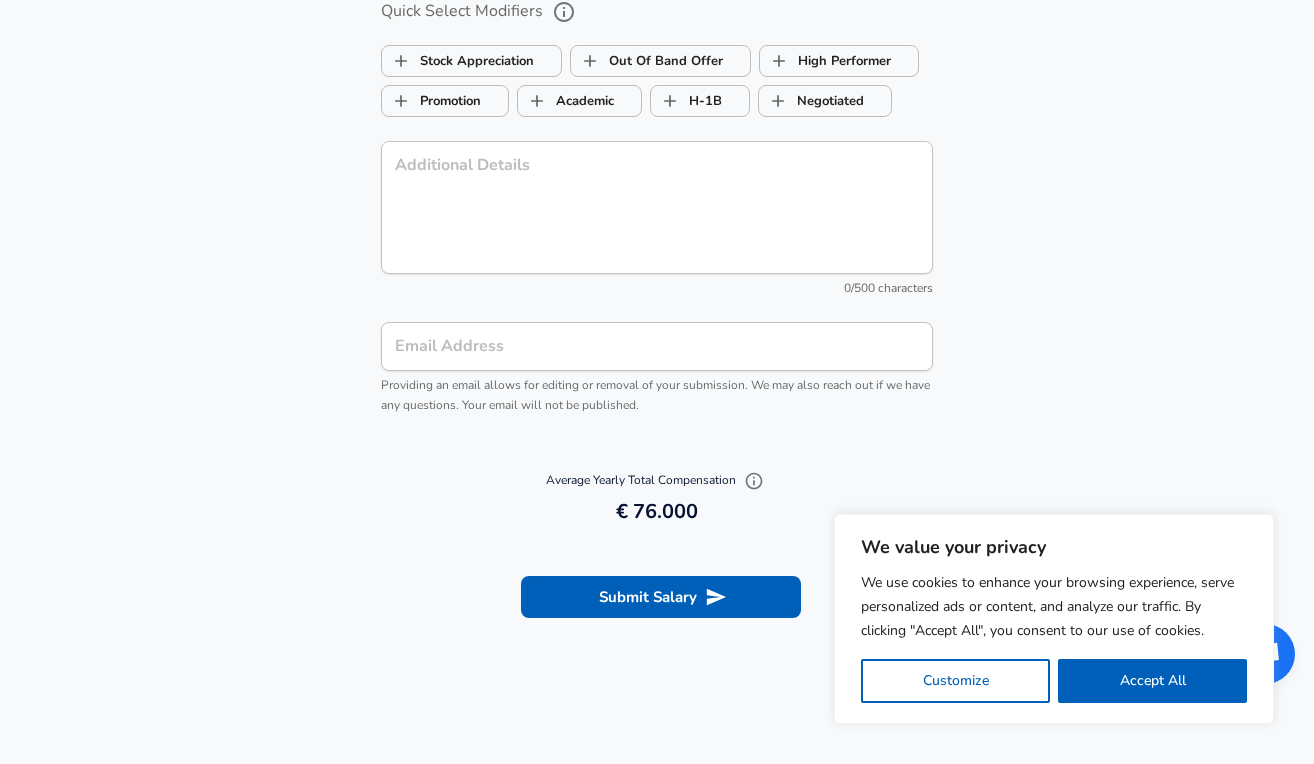 scroll, scrollTop: 2440, scrollLeft: 0, axis: vertical 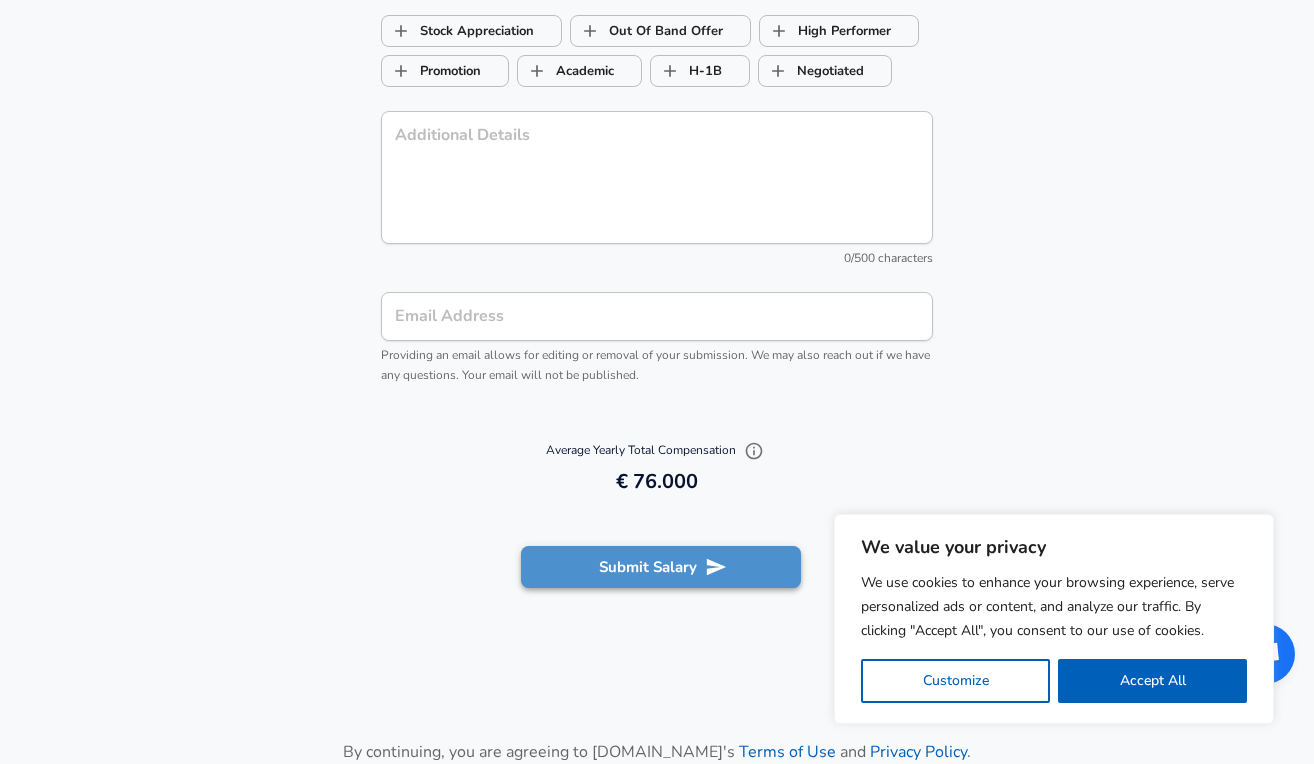 click on "Submit Salary" at bounding box center (661, 567) 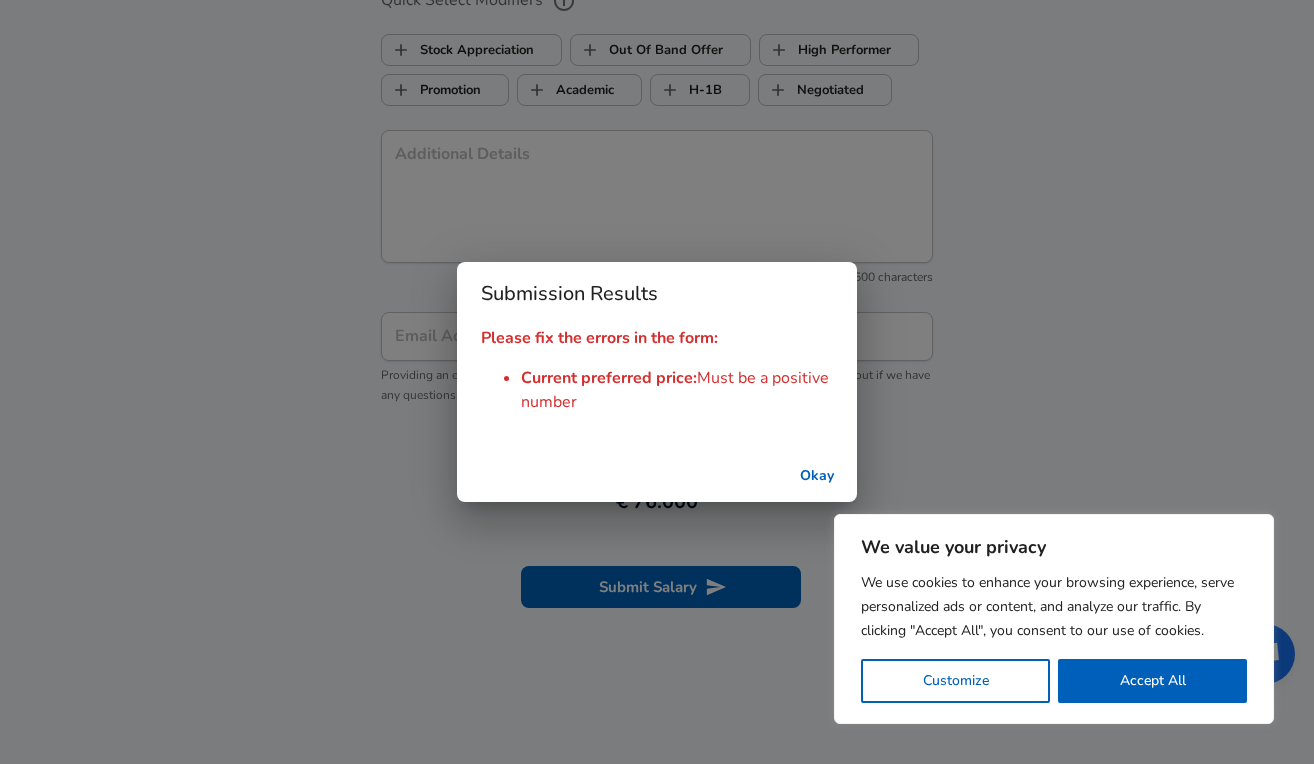 click on "Okay" at bounding box center (817, 476) 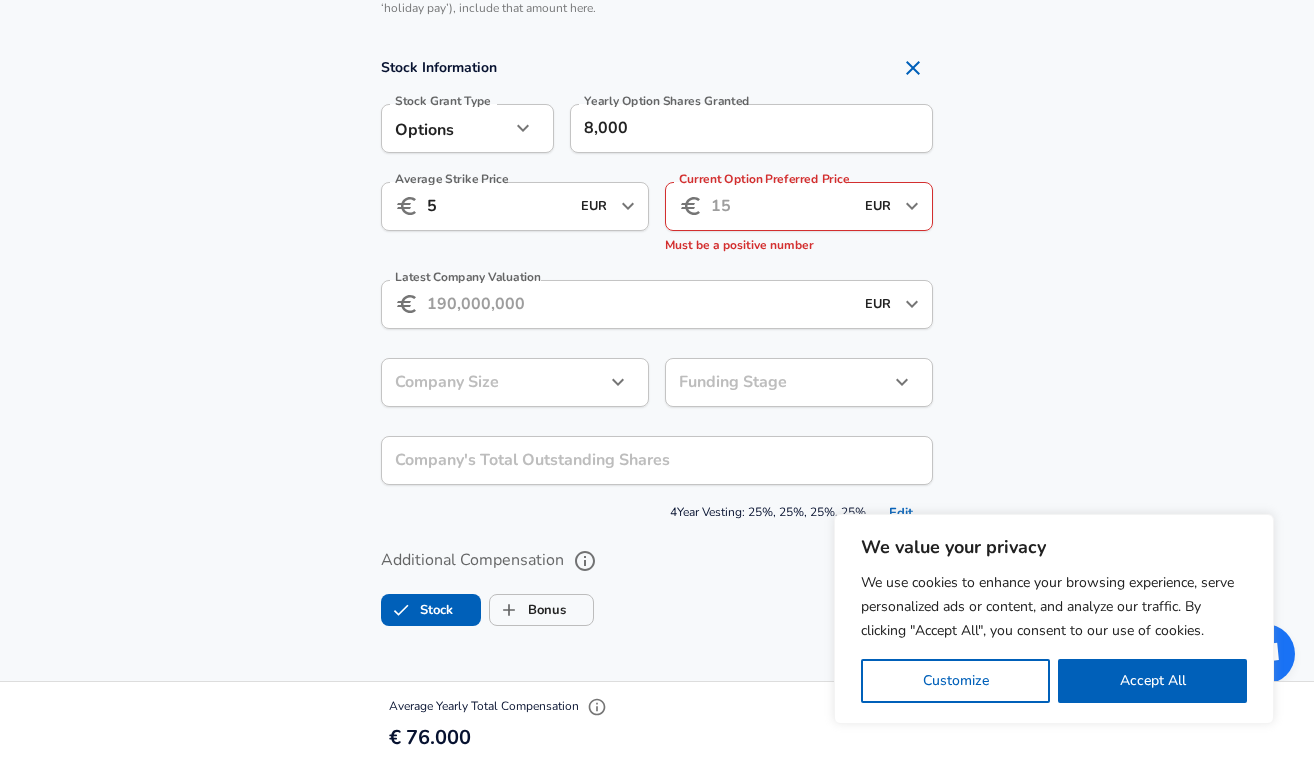 scroll, scrollTop: 1460, scrollLeft: 0, axis: vertical 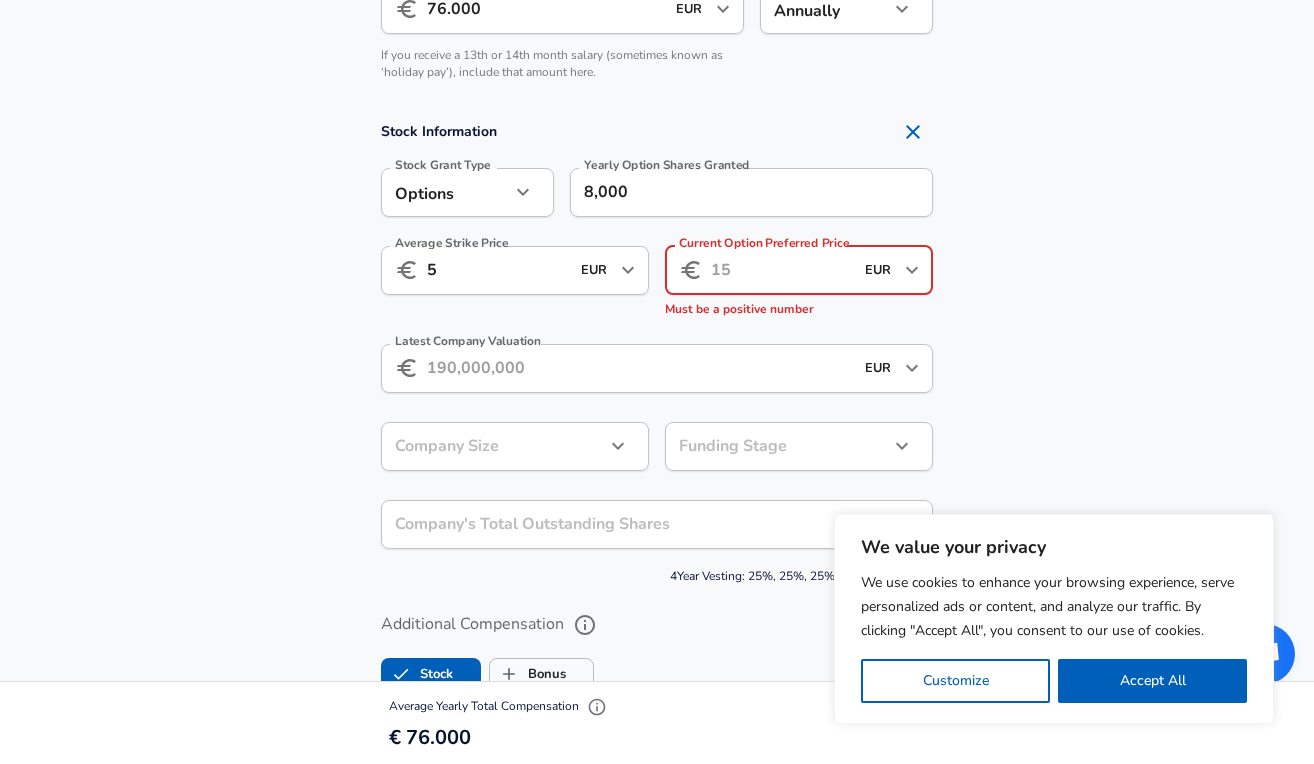 click on "Current Option Preferred Price" at bounding box center (782, 270) 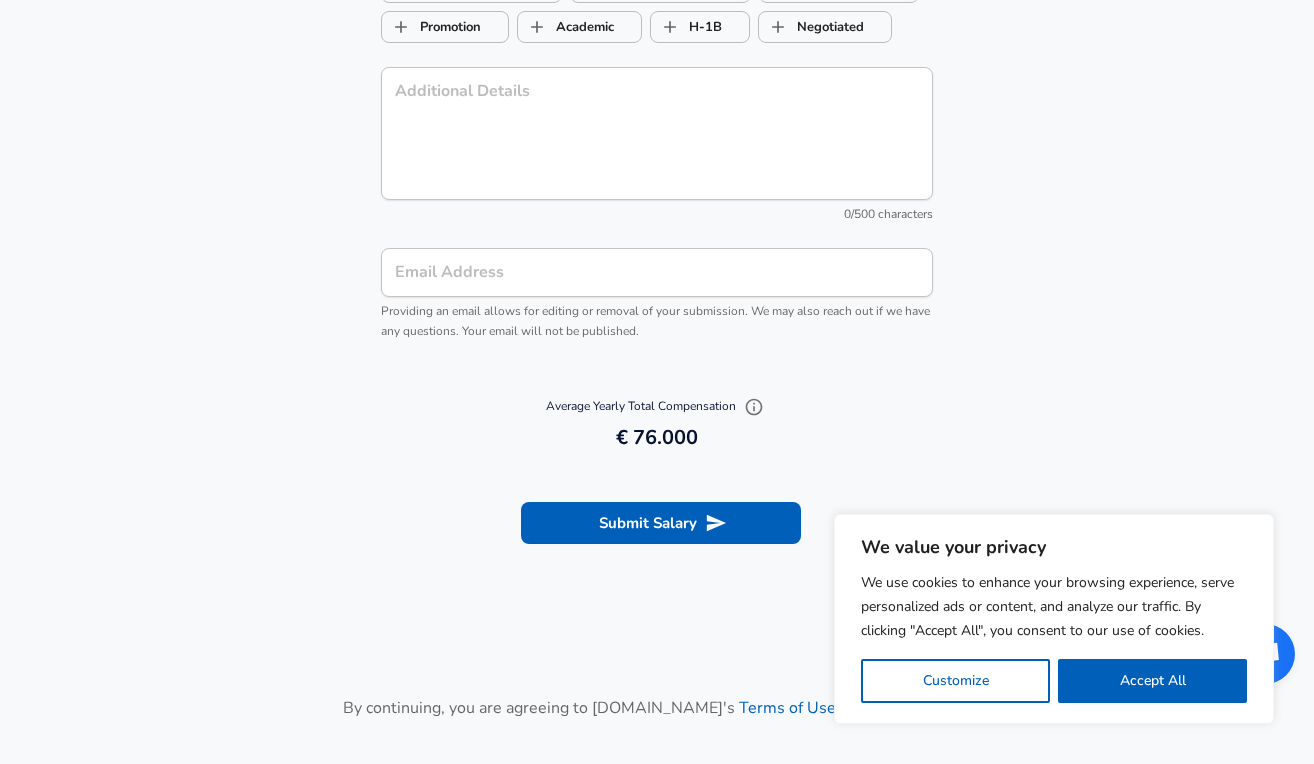 scroll, scrollTop: 2674, scrollLeft: 0, axis: vertical 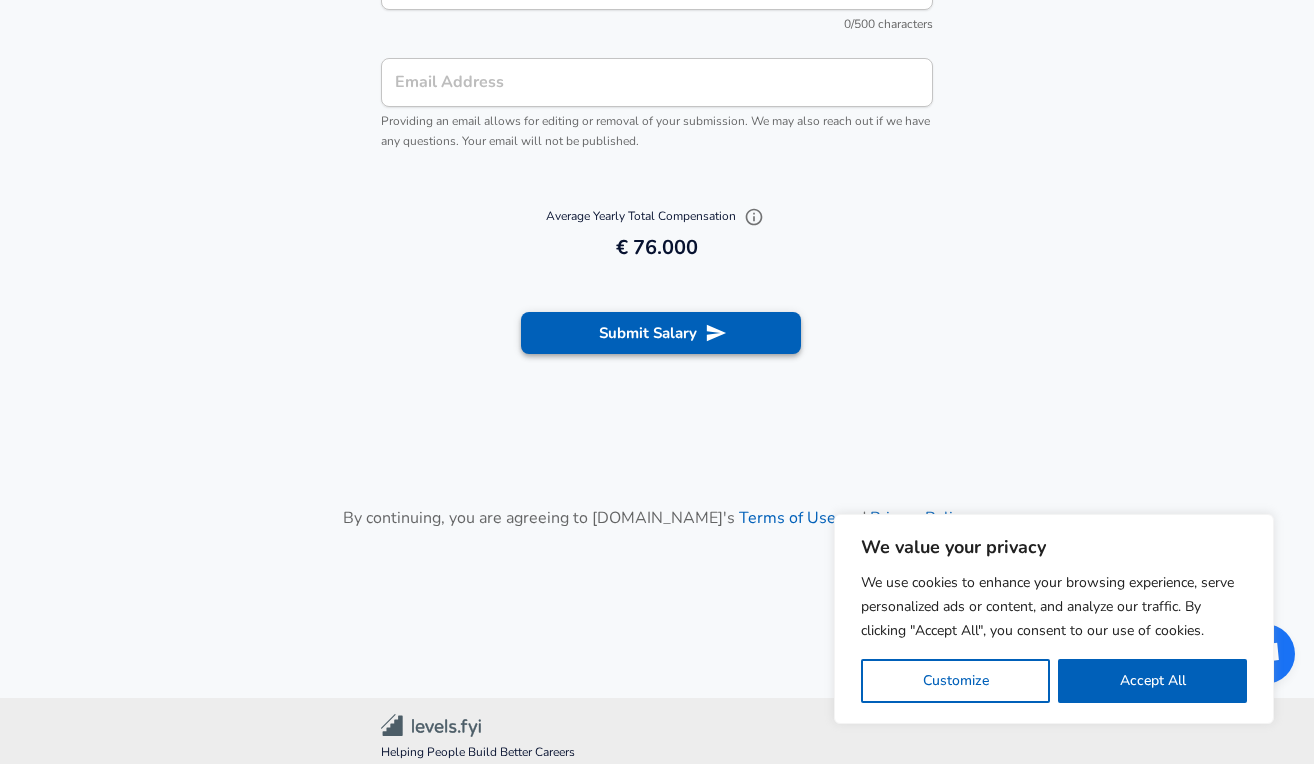 type on "5" 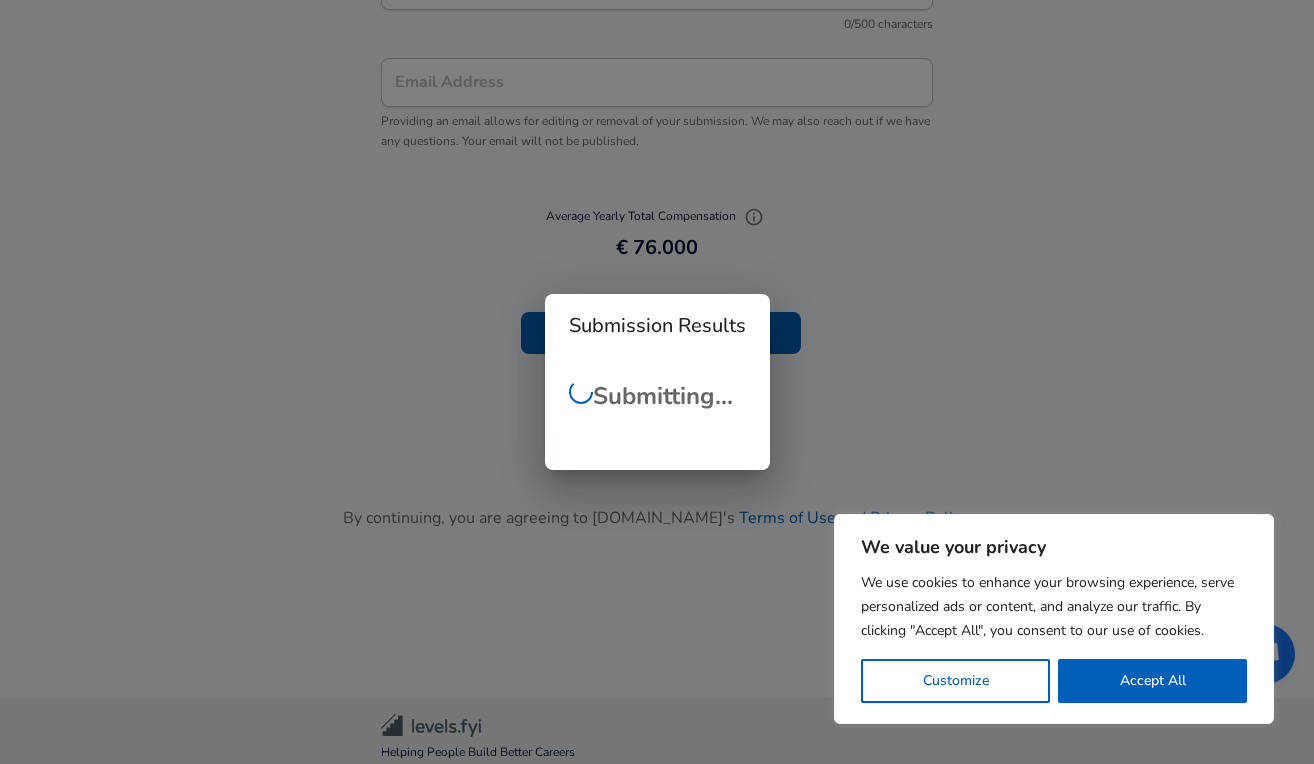 checkbox on "false" 